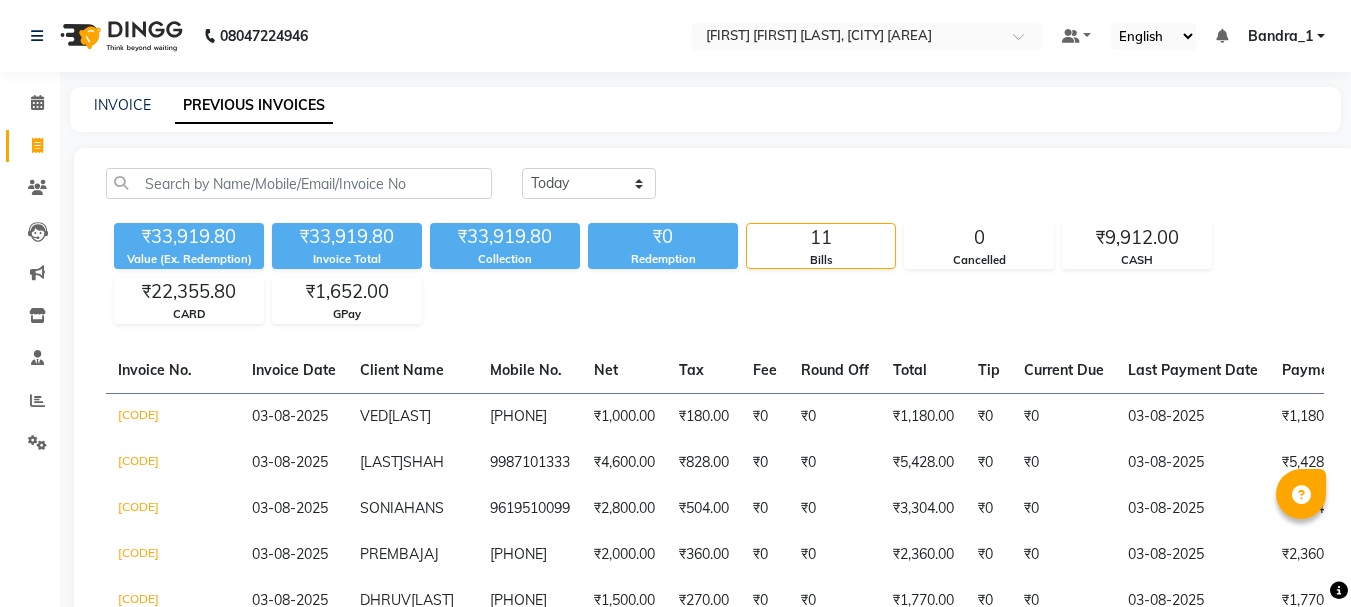 scroll, scrollTop: 0, scrollLeft: 0, axis: both 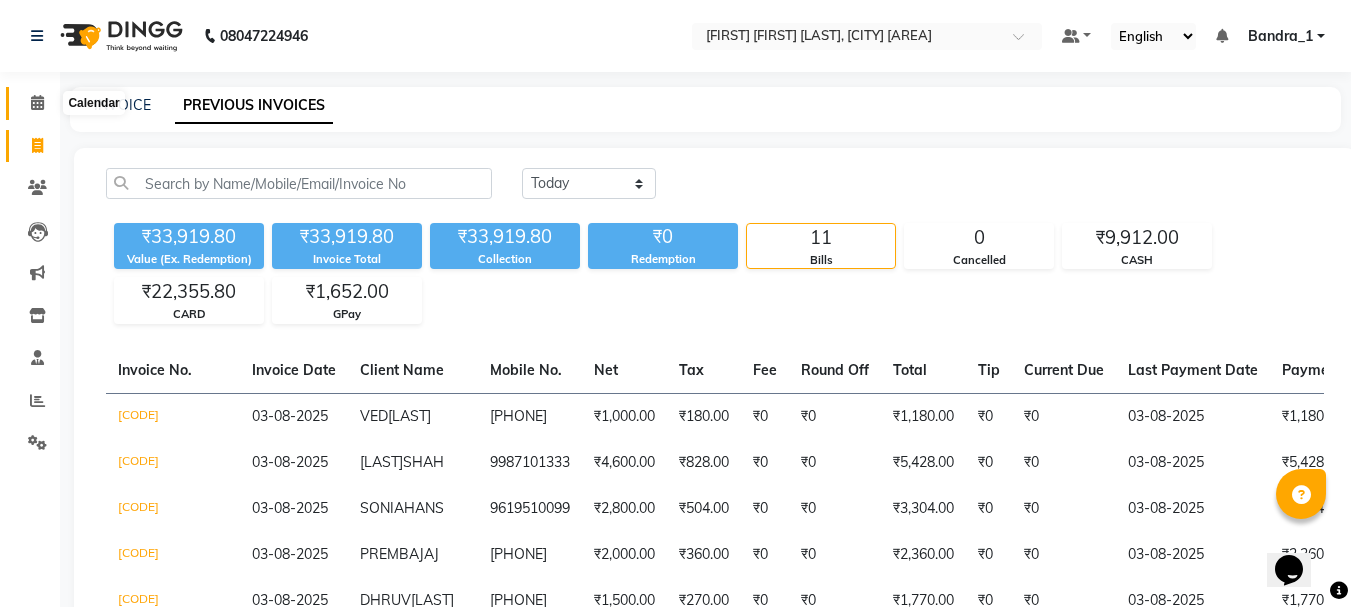 click 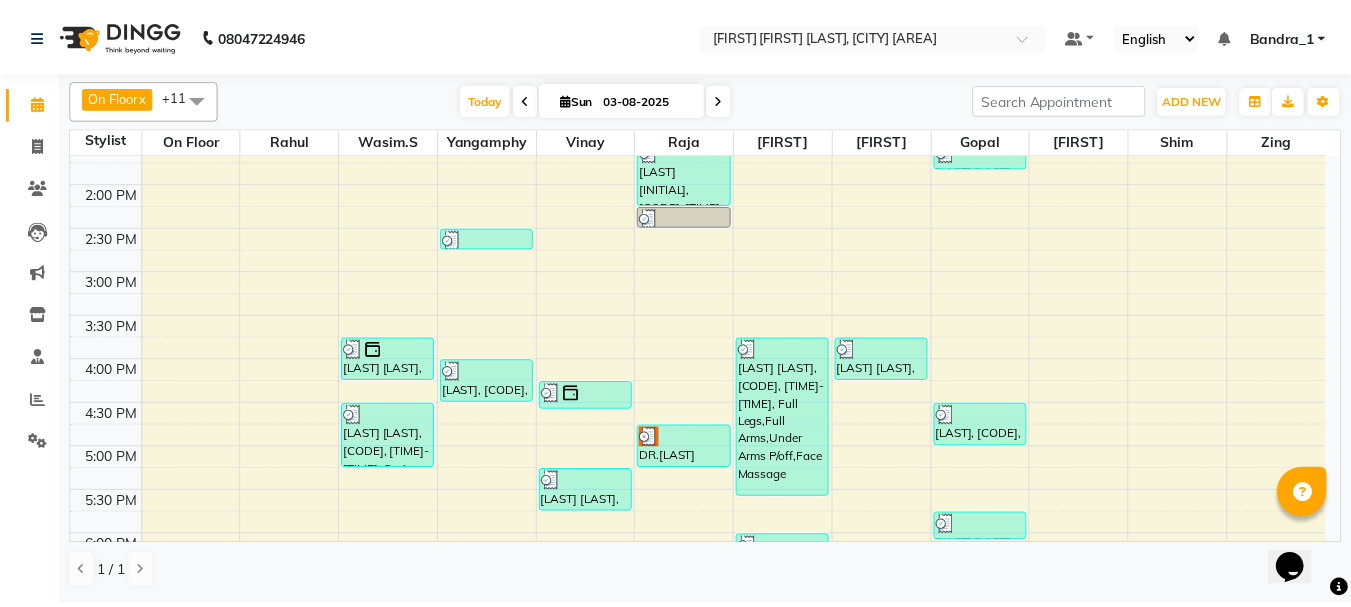 scroll, scrollTop: 400, scrollLeft: 0, axis: vertical 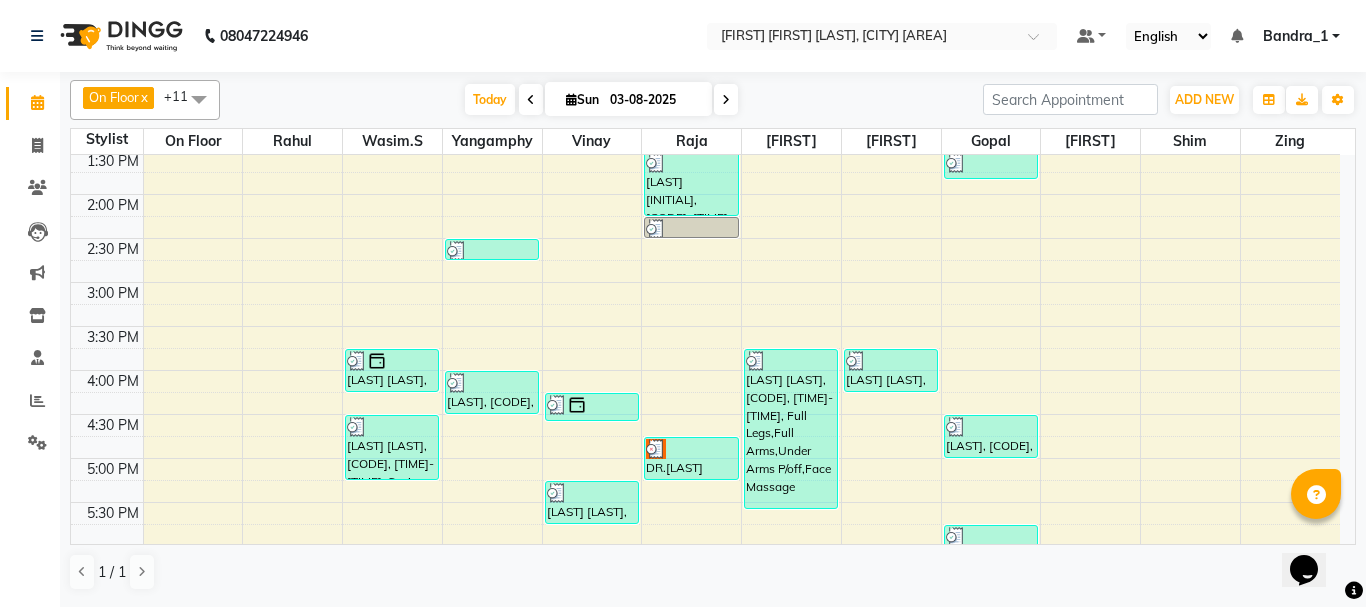 click at bounding box center [691, 449] 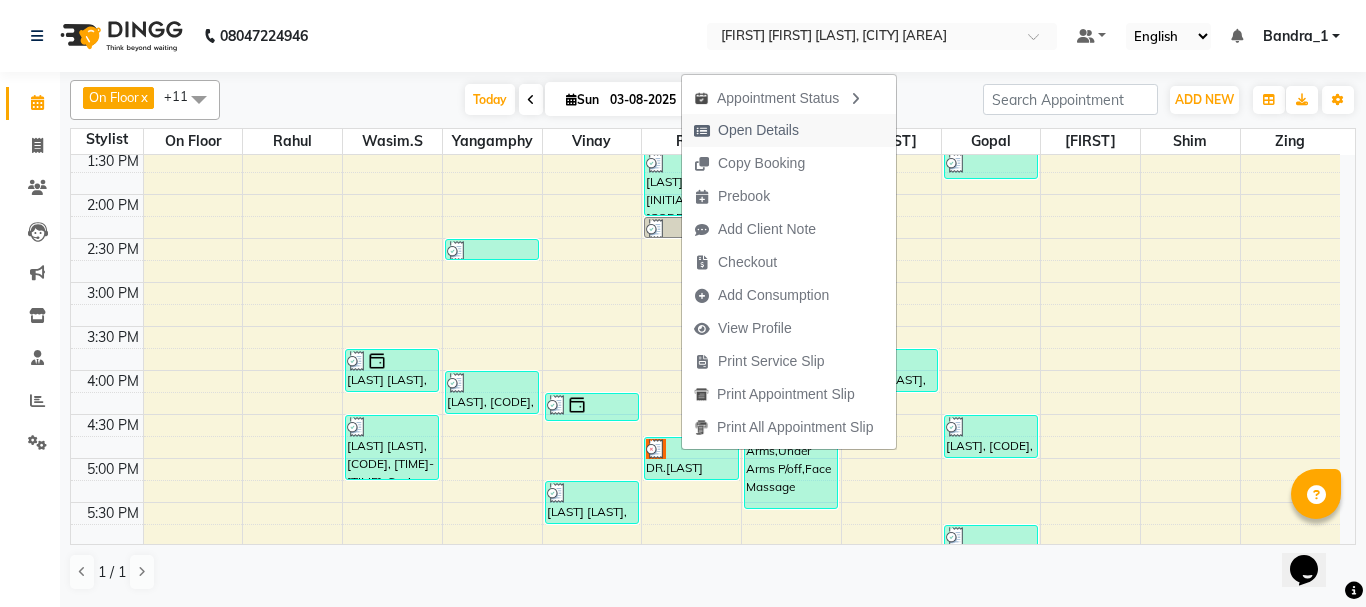 click on "Open Details" at bounding box center [758, 130] 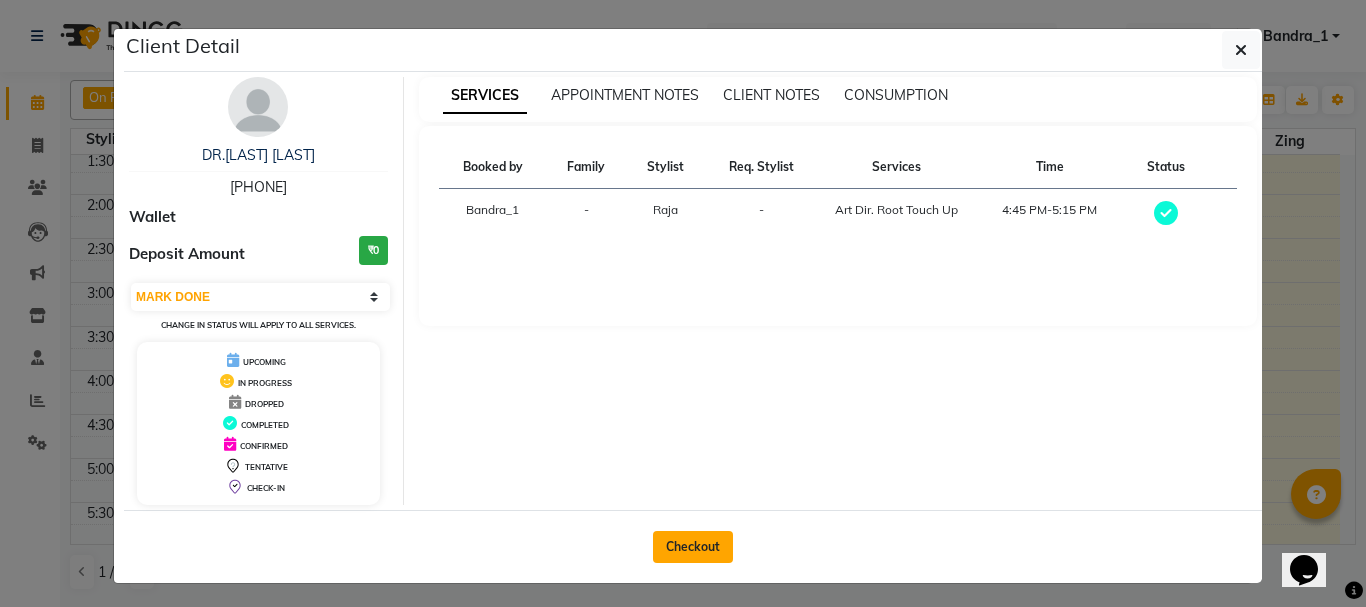 click on "Checkout" 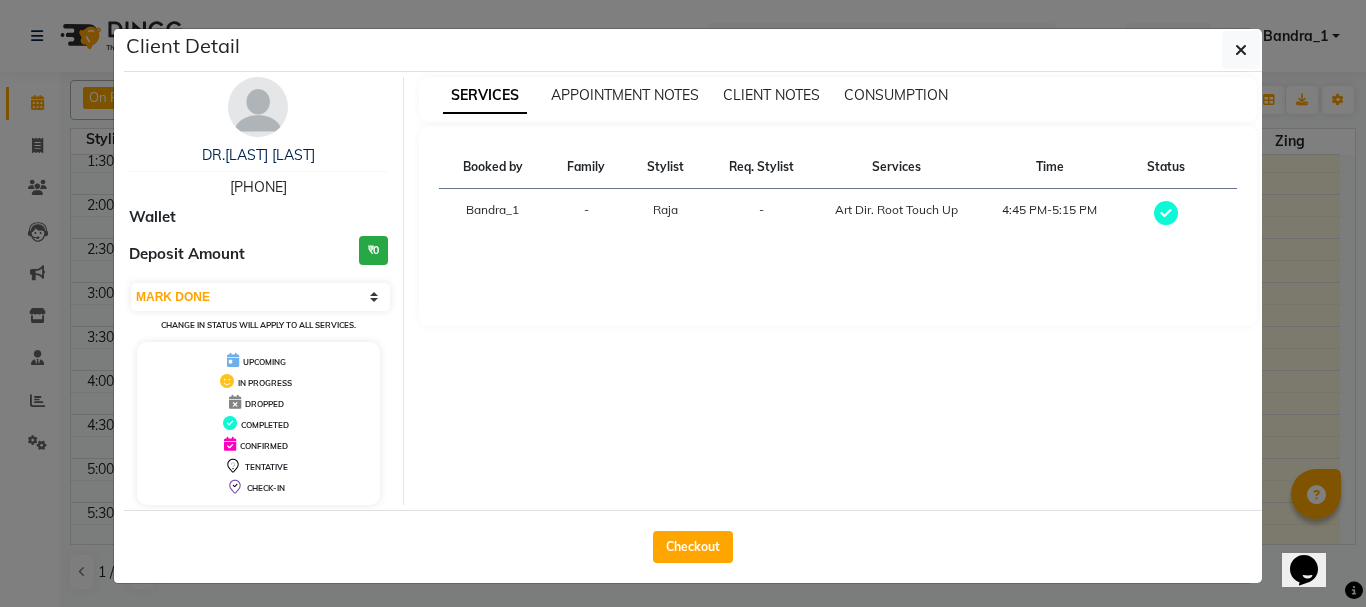 select on "service" 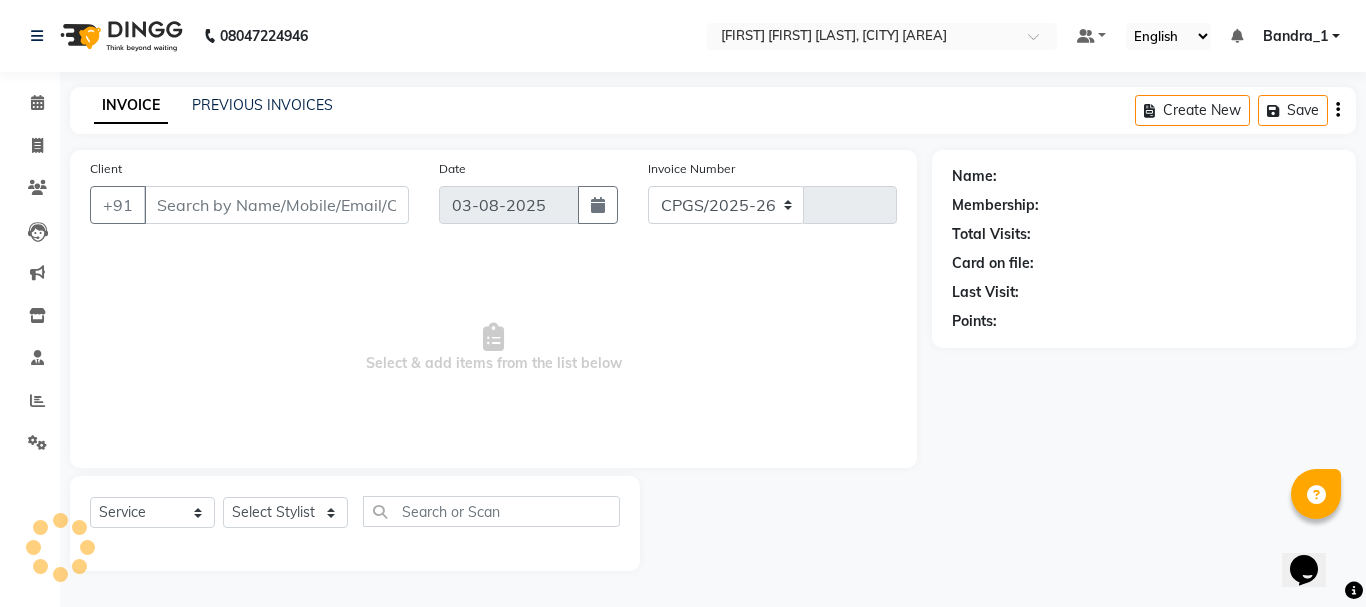 select on "7997" 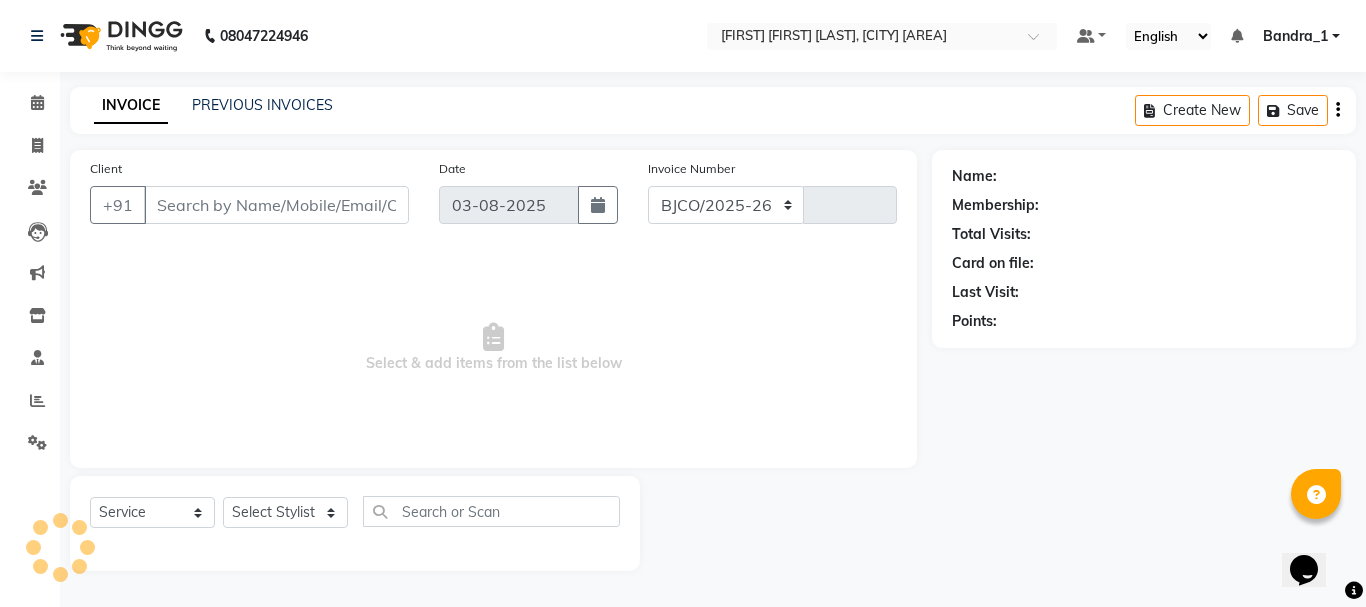 type on "1032" 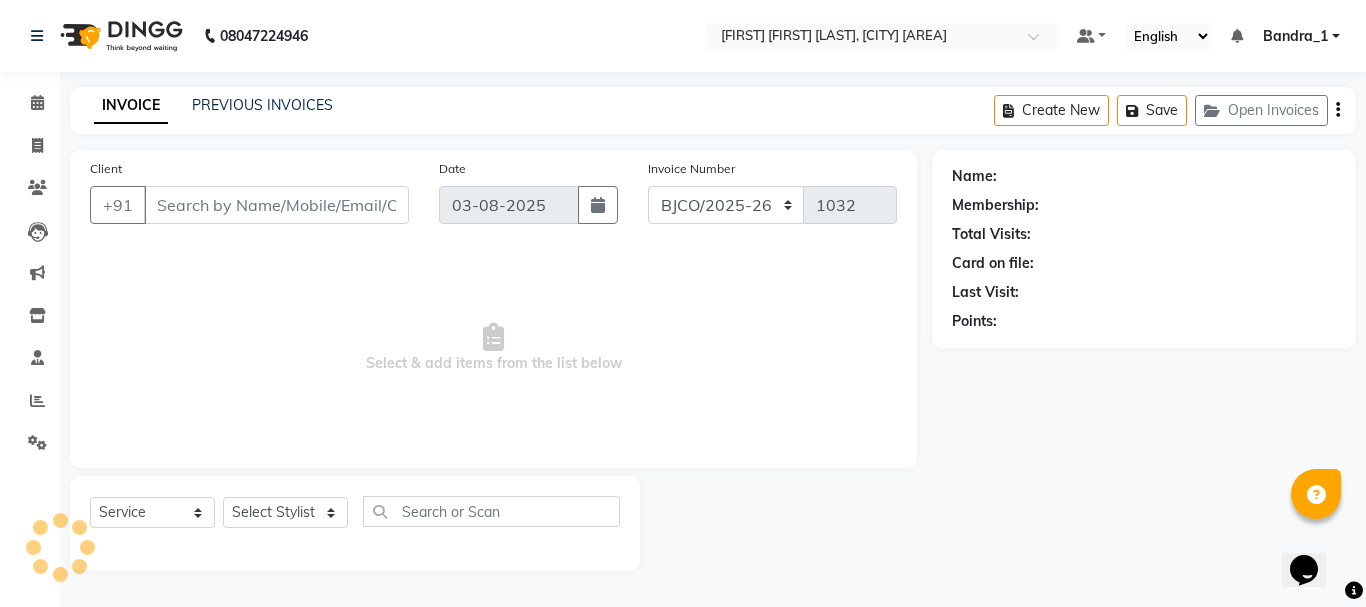 type on "[PHONE]" 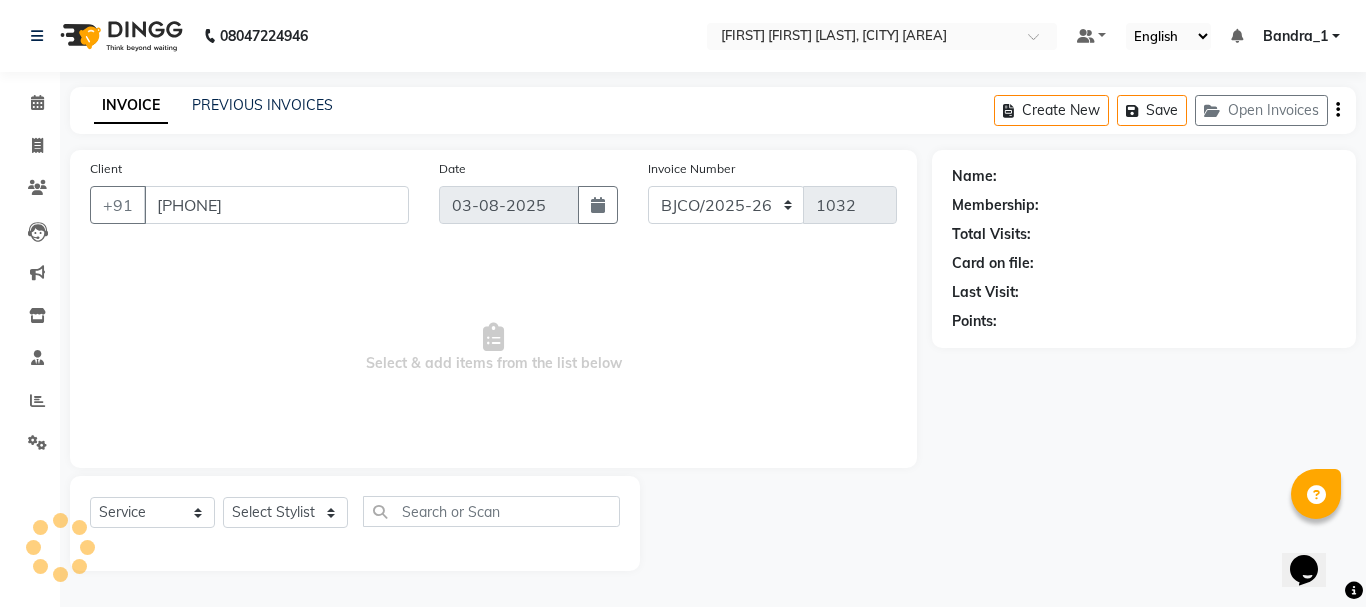 select on "58043" 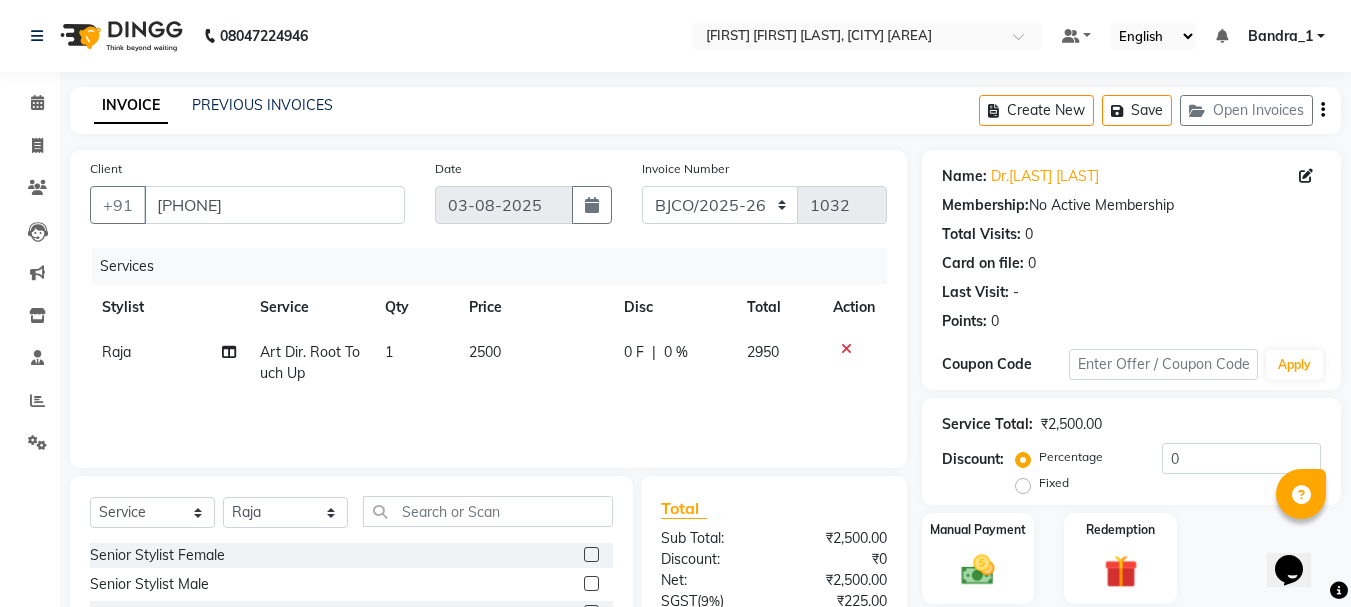 click 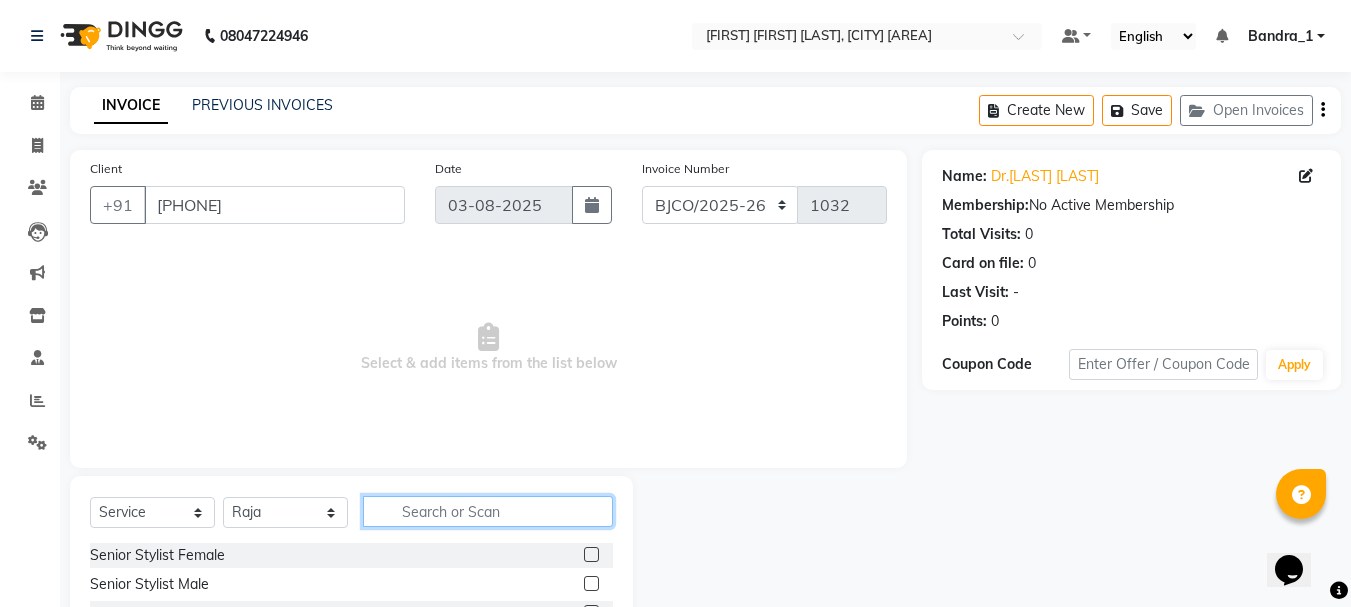 click 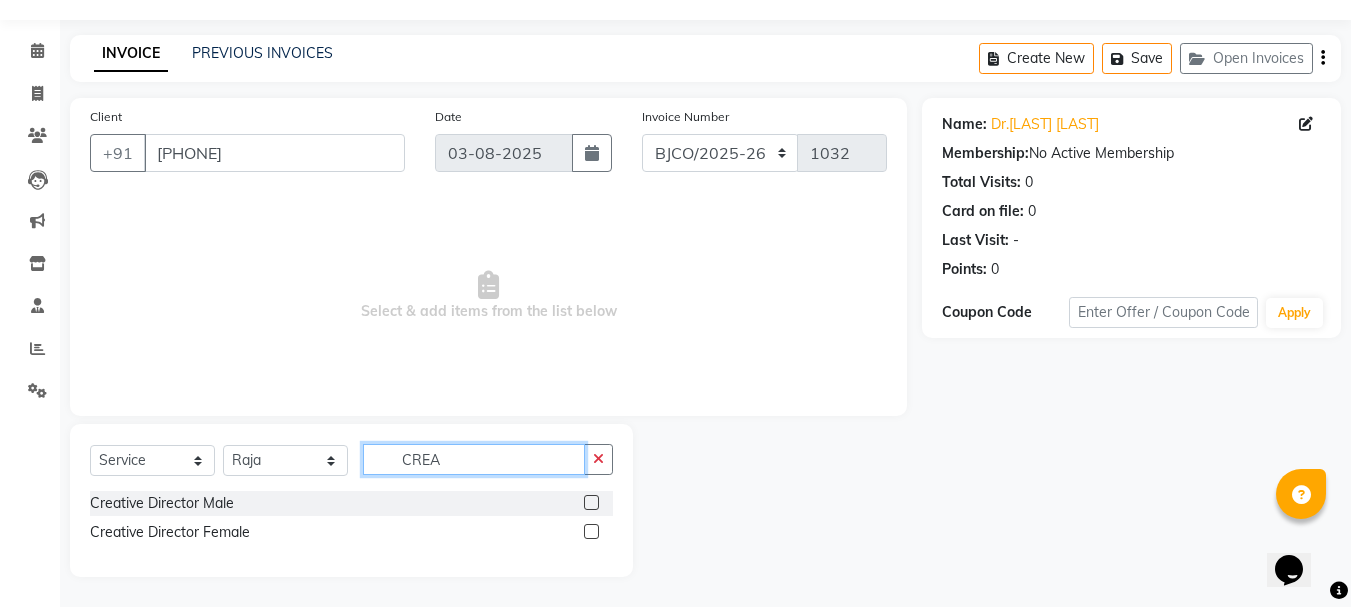 scroll, scrollTop: 52, scrollLeft: 0, axis: vertical 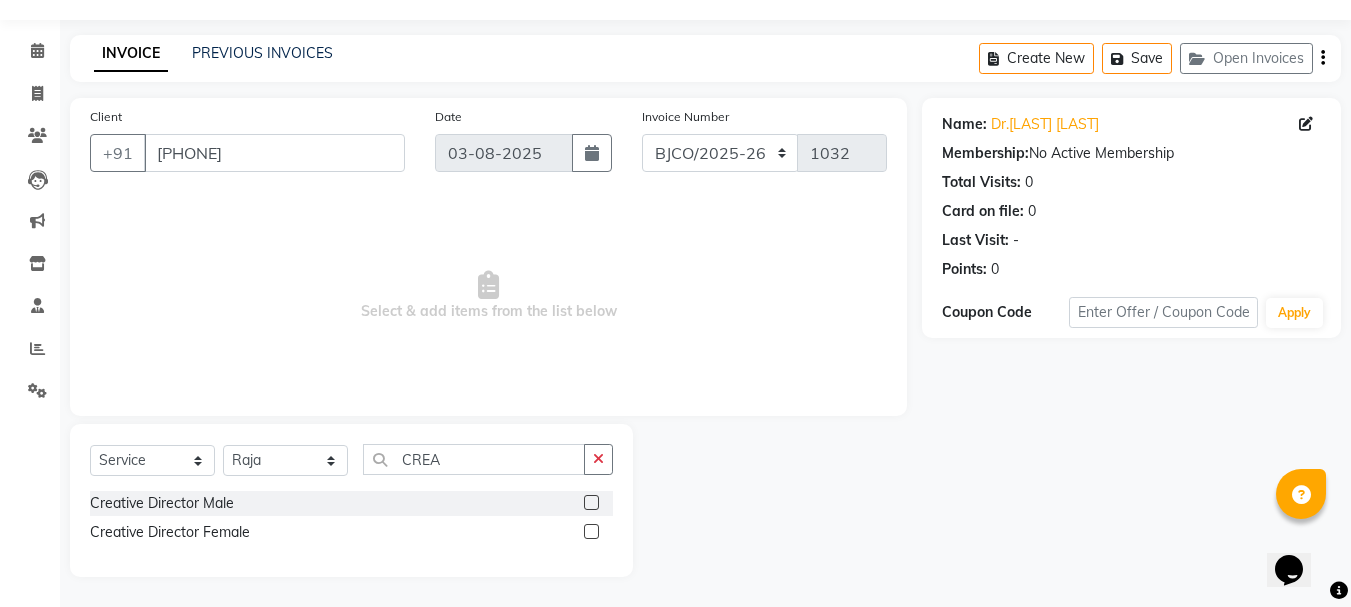 click 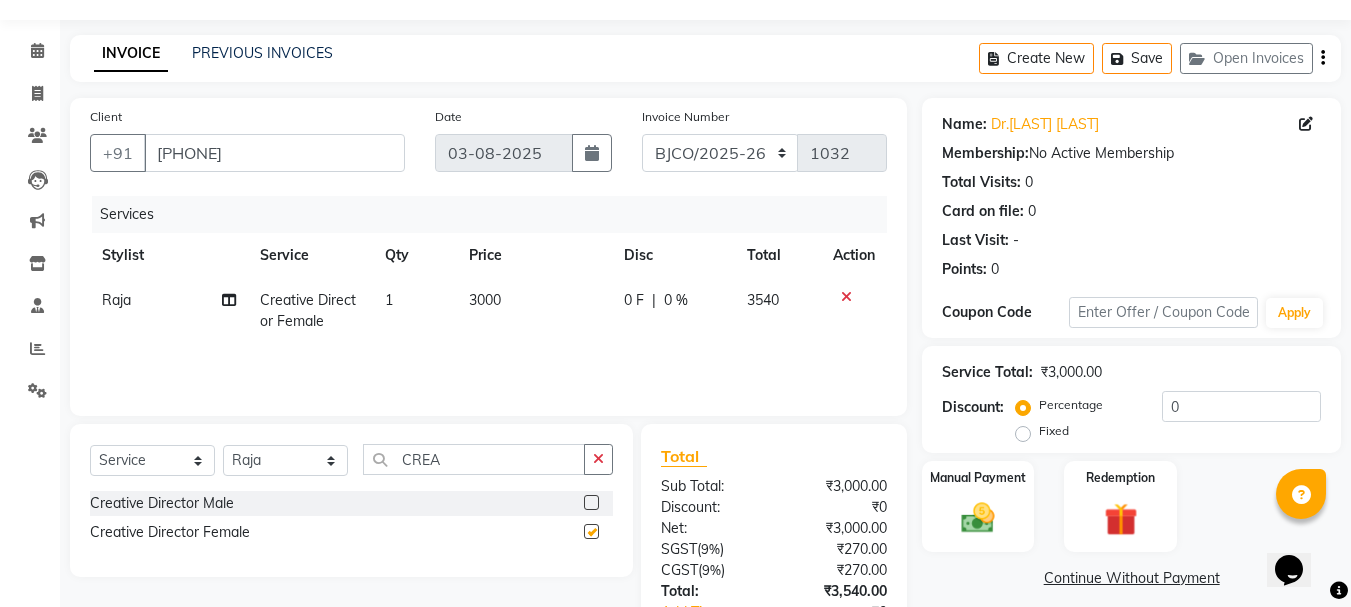 checkbox on "false" 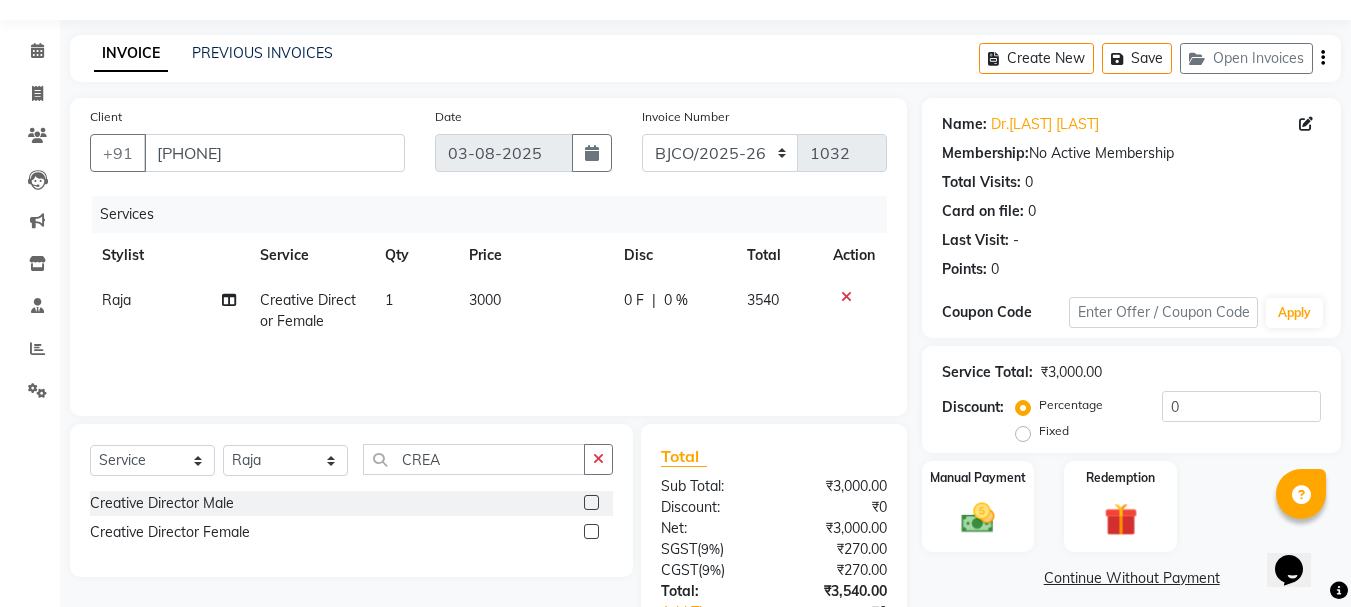 click on "3000" 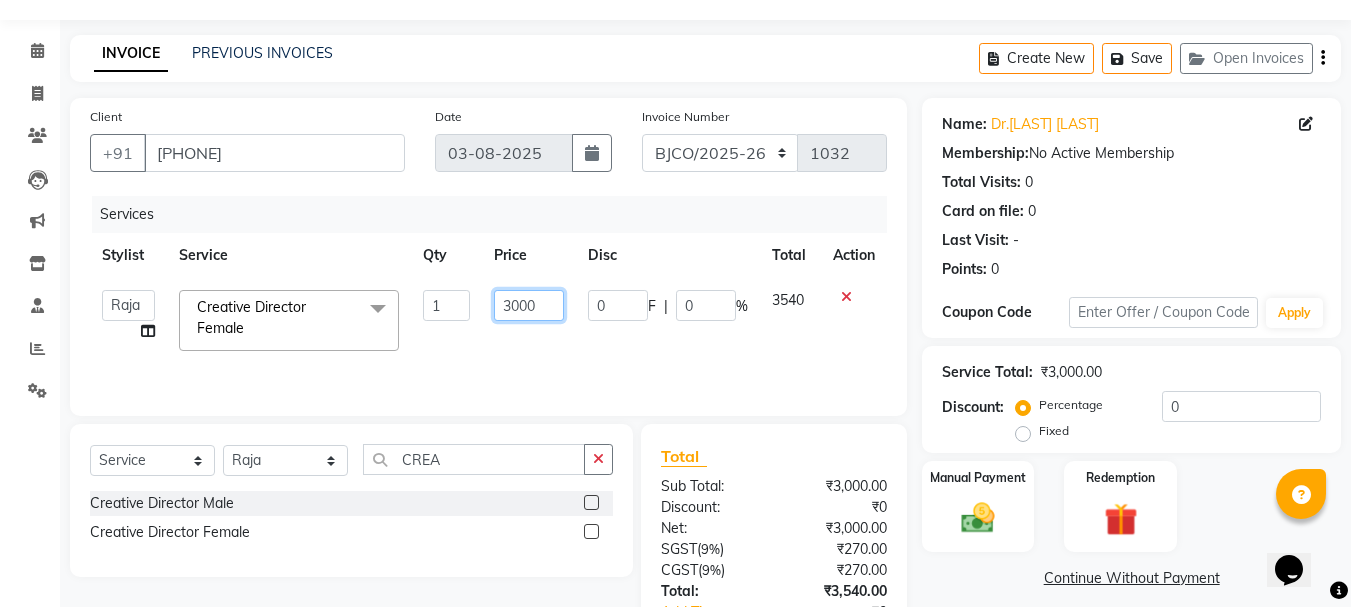 click on "3000" 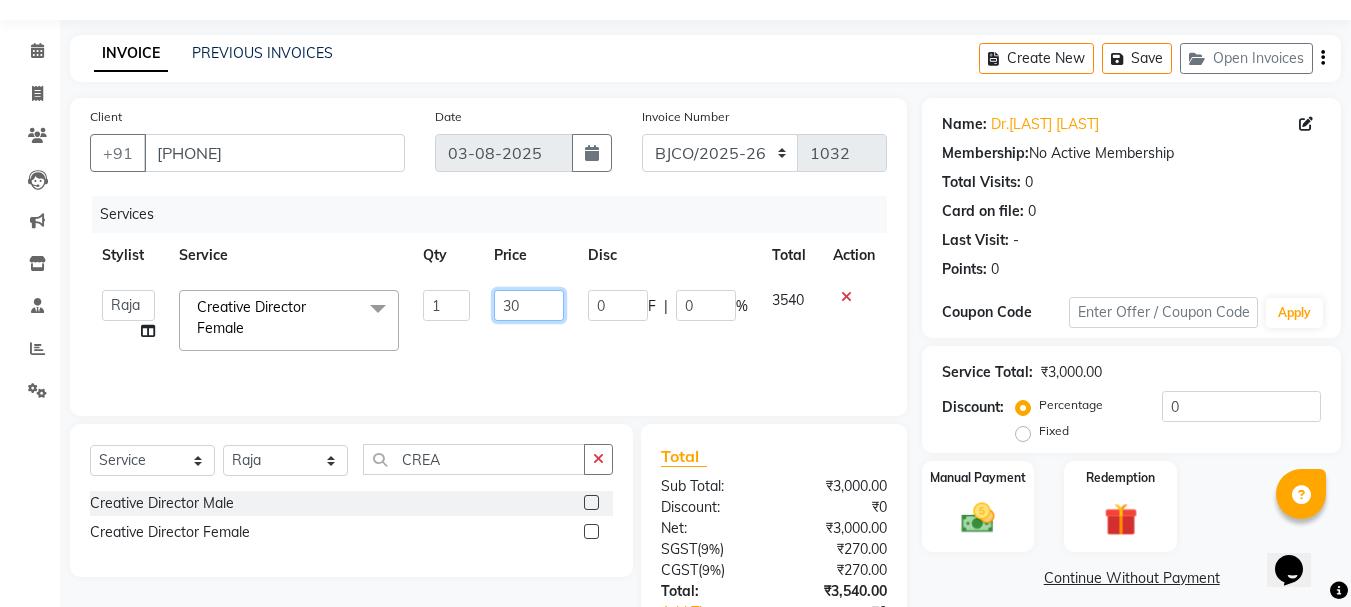 type on "3" 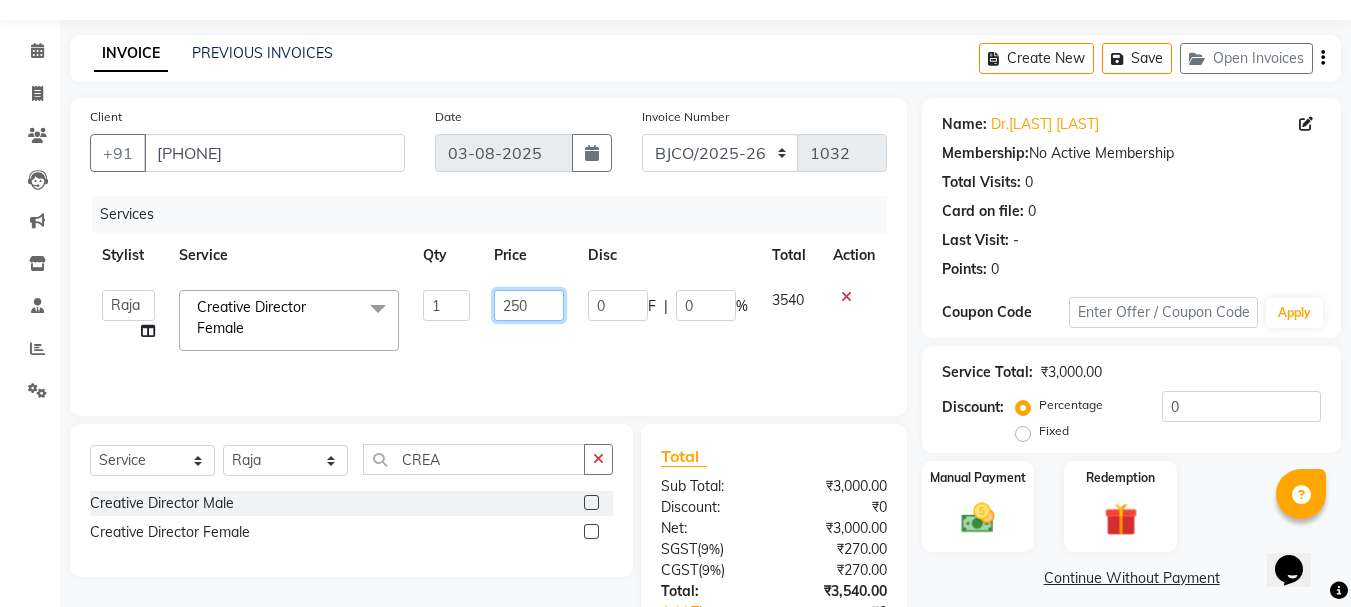 type on "2500" 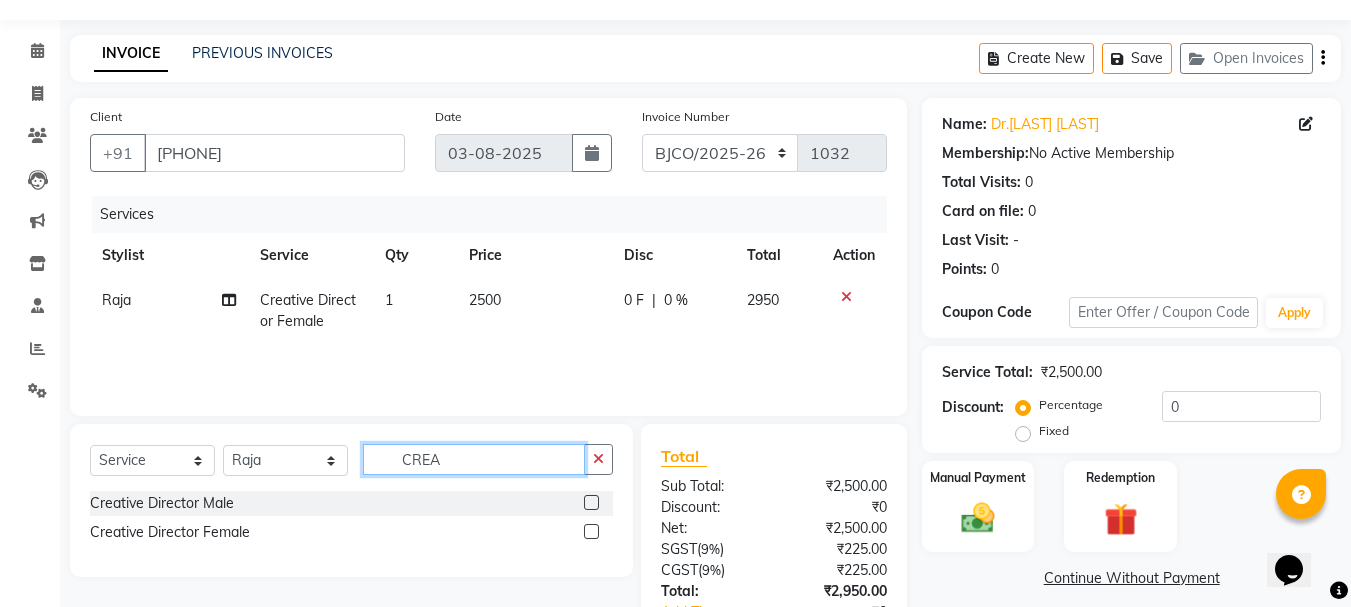 click on "CREA" 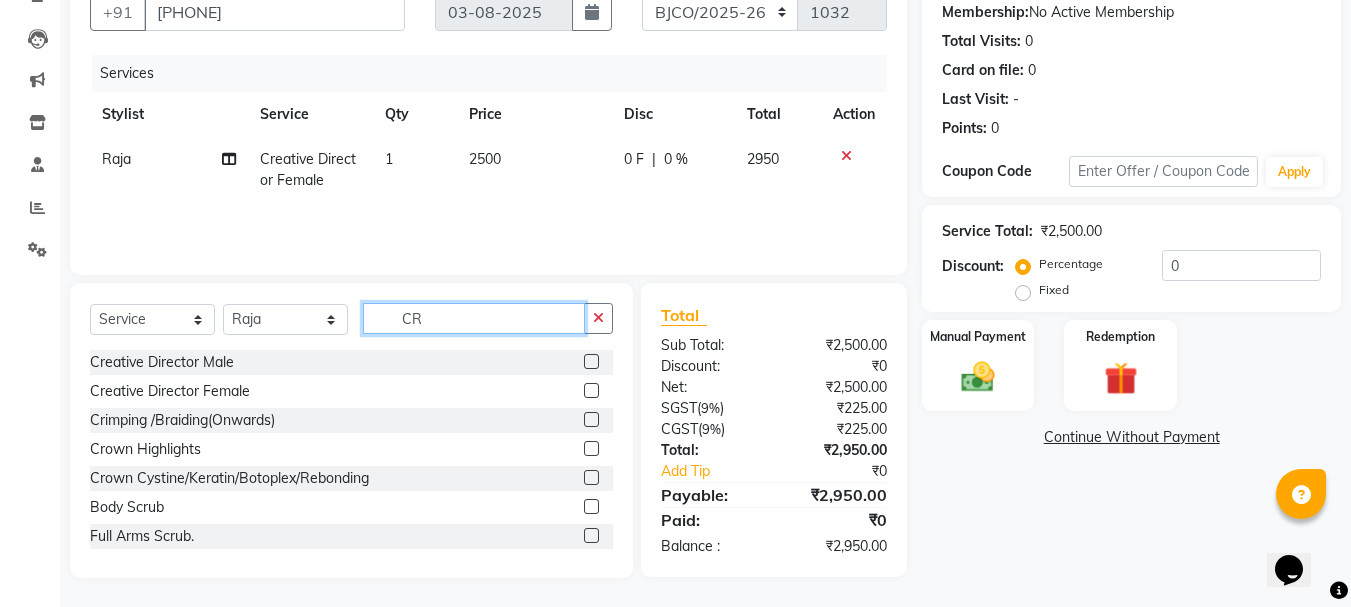 type on "C" 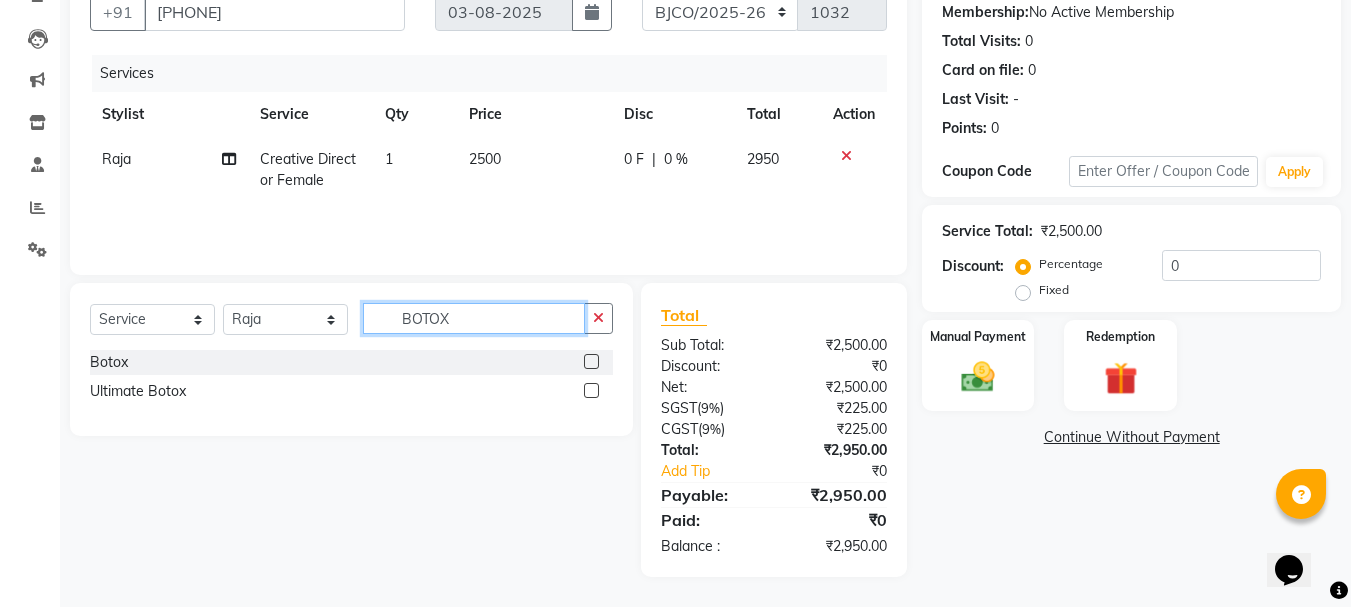 type on "BOTOX" 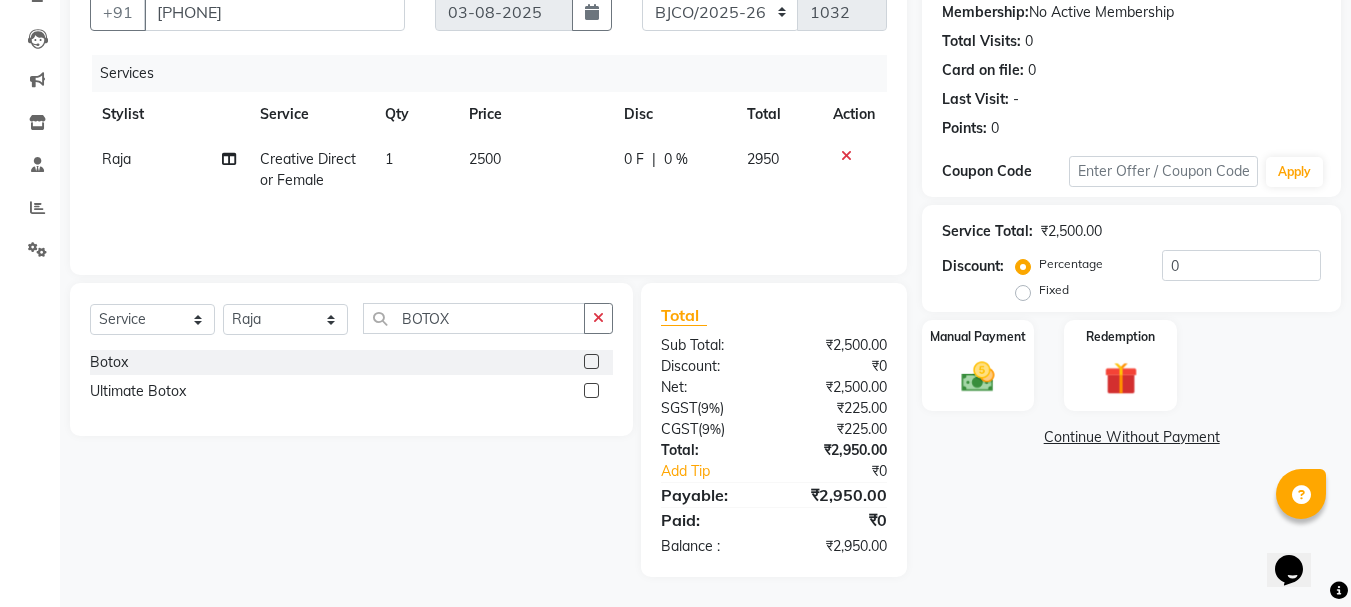 click 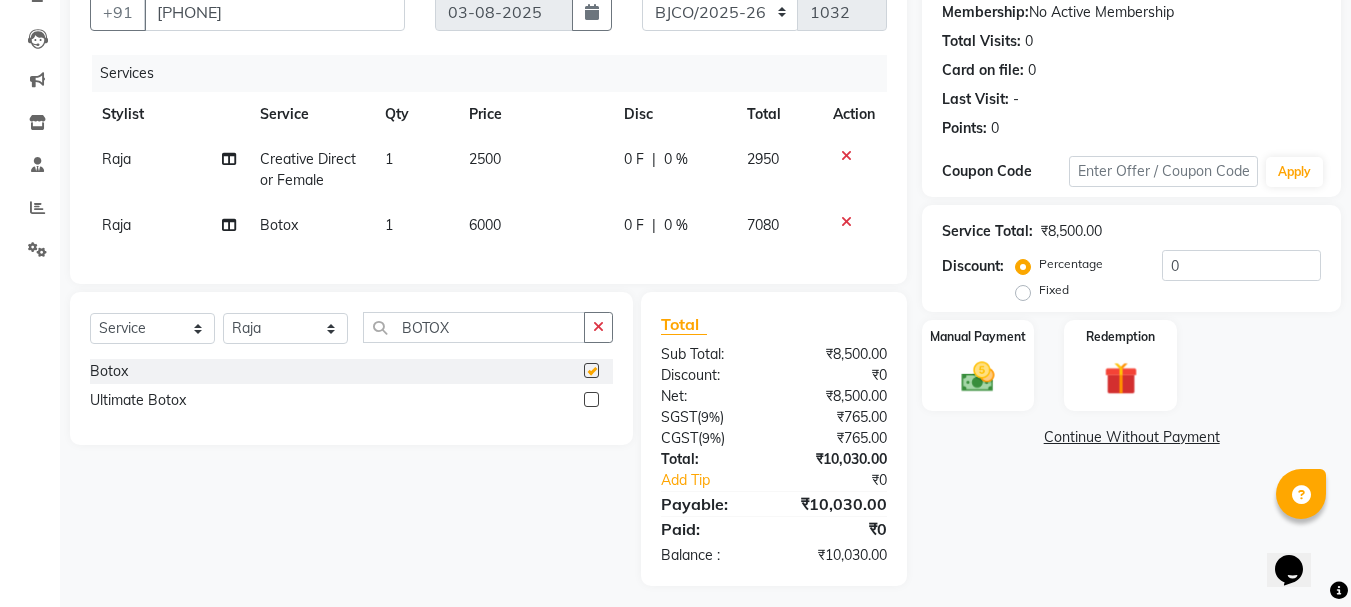 checkbox on "false" 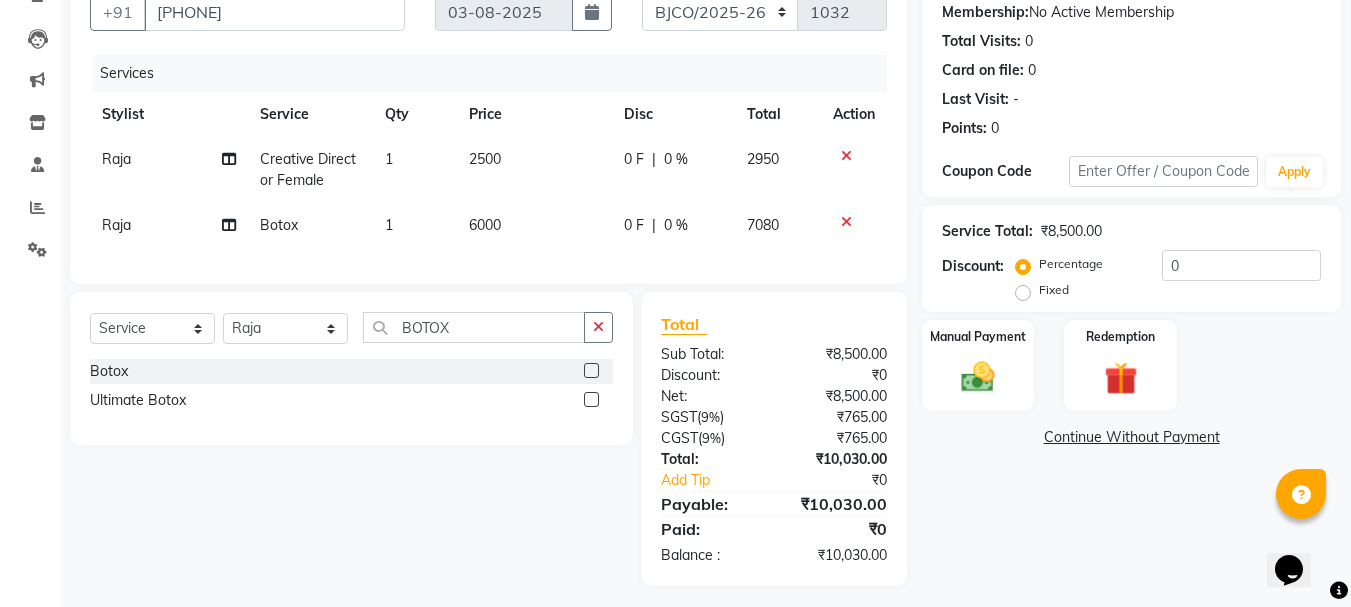 click on "6000" 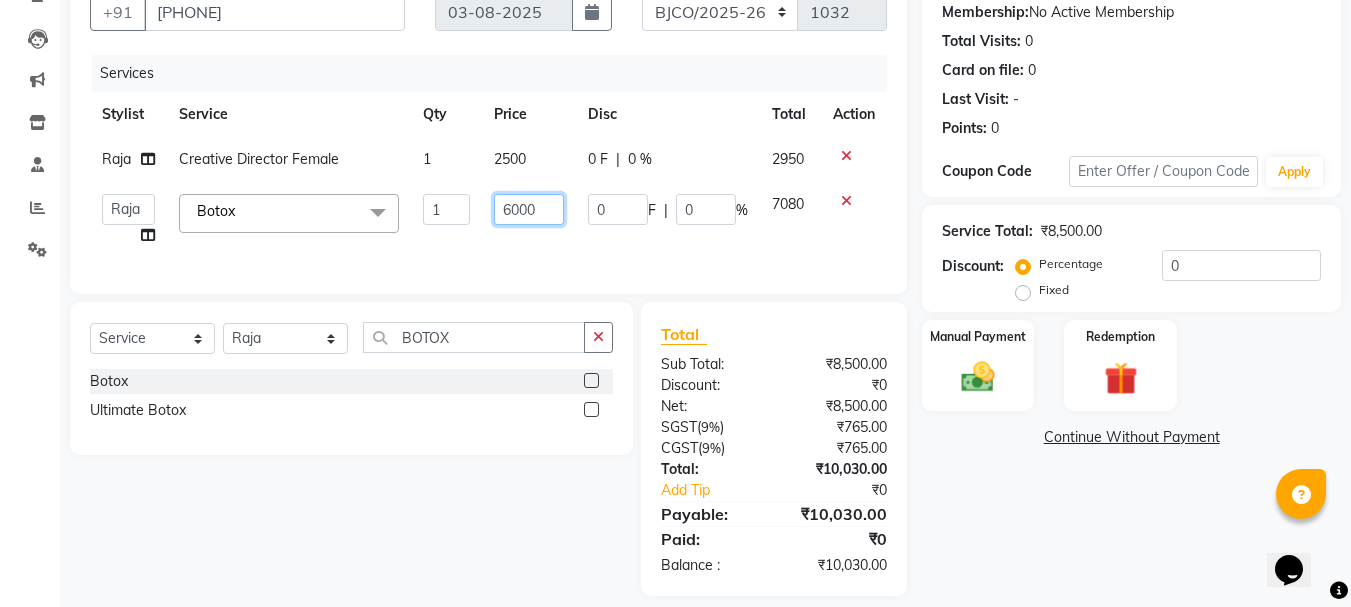 click on "6000" 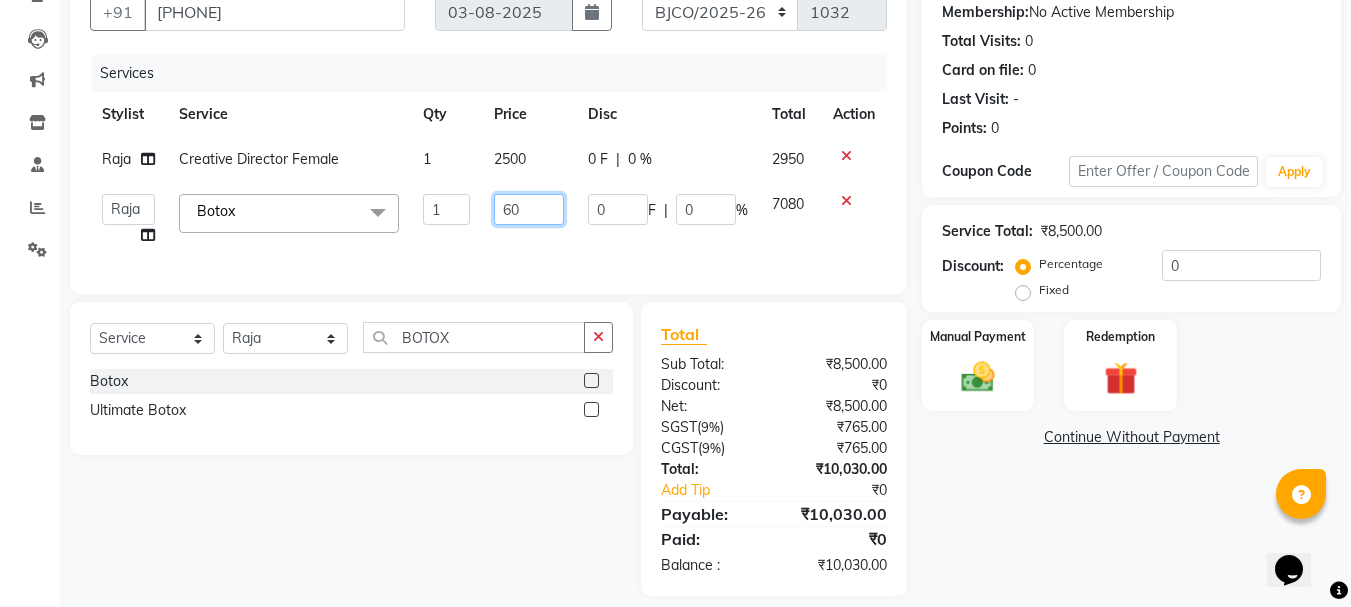 type on "6" 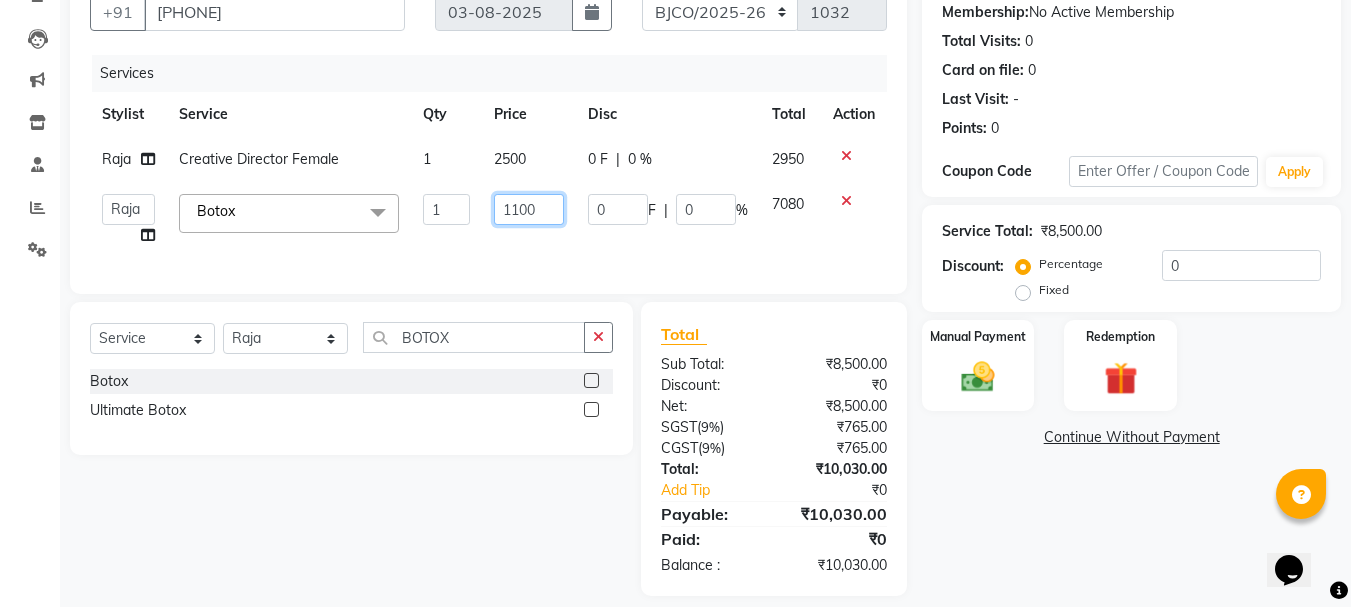 type on "11000" 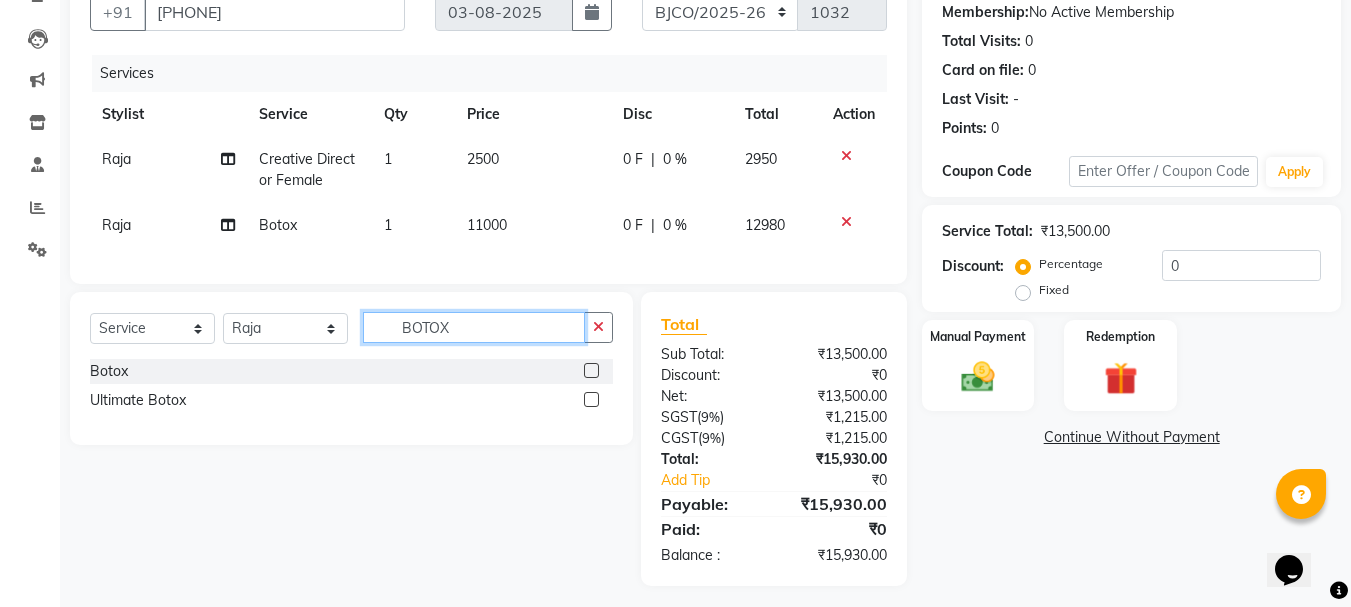 click on "BOTOX" 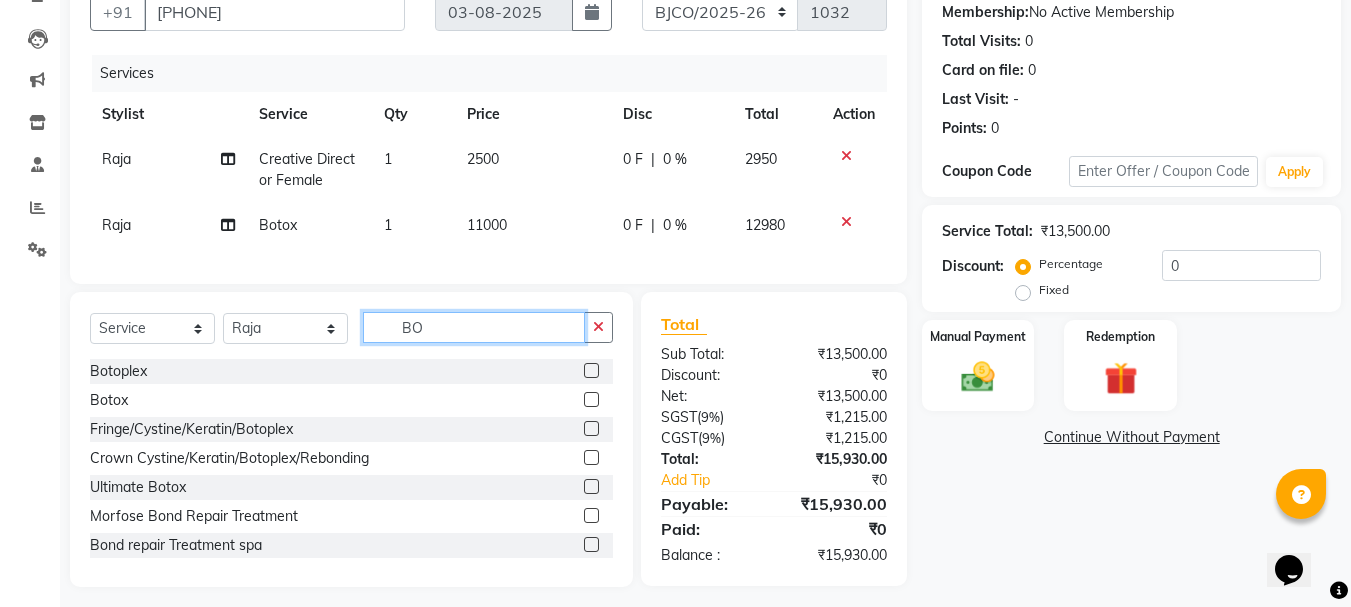 type on "B" 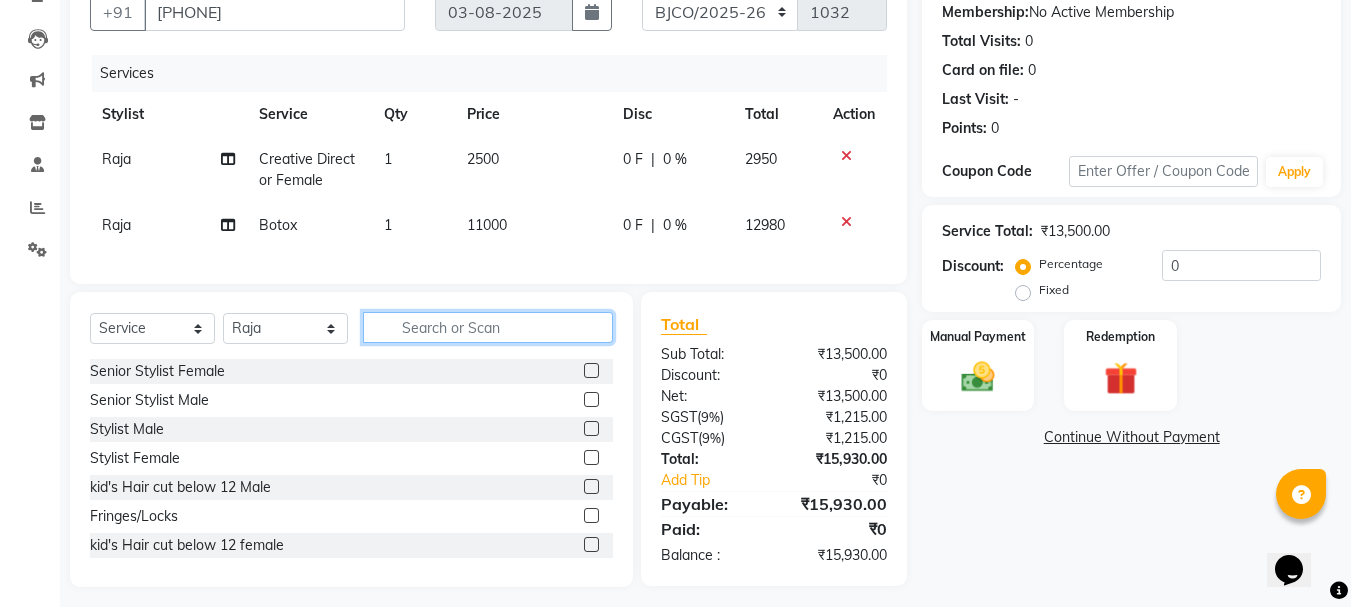 type 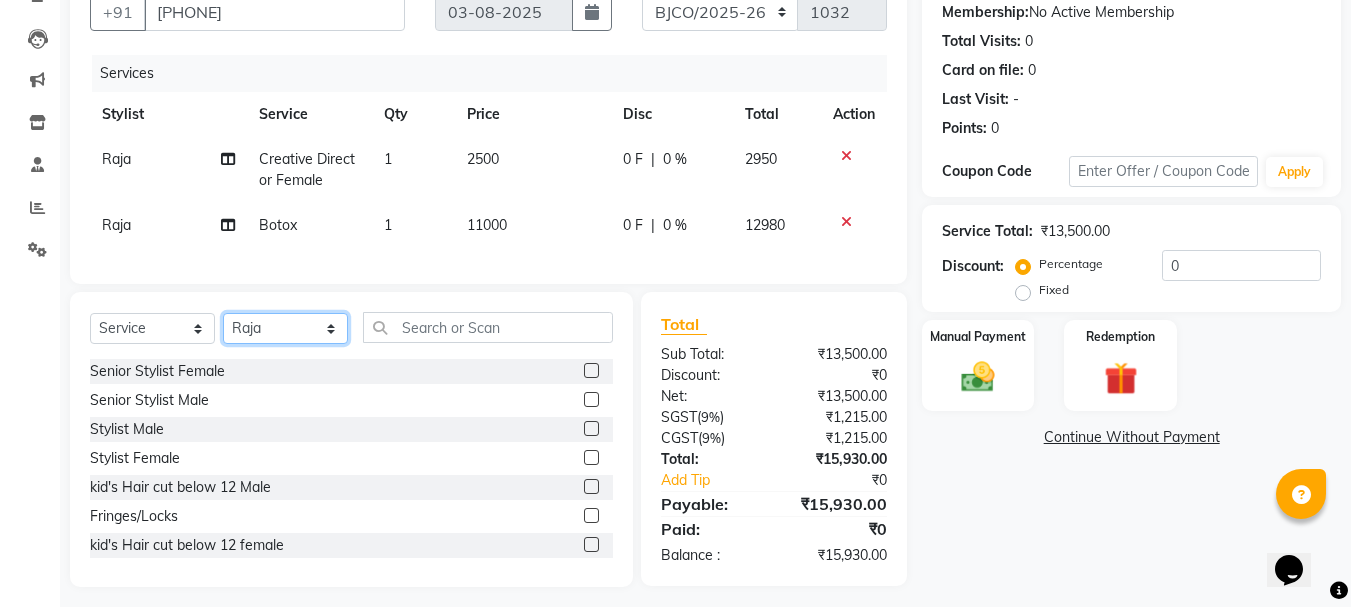 click on "Select Stylist [FIRST] [LAST], [CITY]_store [FIRST] [FIRST] [FIRST] [FIRST] [FIRST] [FIRST] [FIRST] [FIRST] [FIRST] [FIRST] [FIRST] [FIRST] [FIRST] [FIRST] [FIRST] [FIRST] [FIRST] [FIRST] [FIRST] [FIRST] [FIRST] [FIRST] [FIRST] [FIRST] [FIRST] [FIRST] [FIRST]" 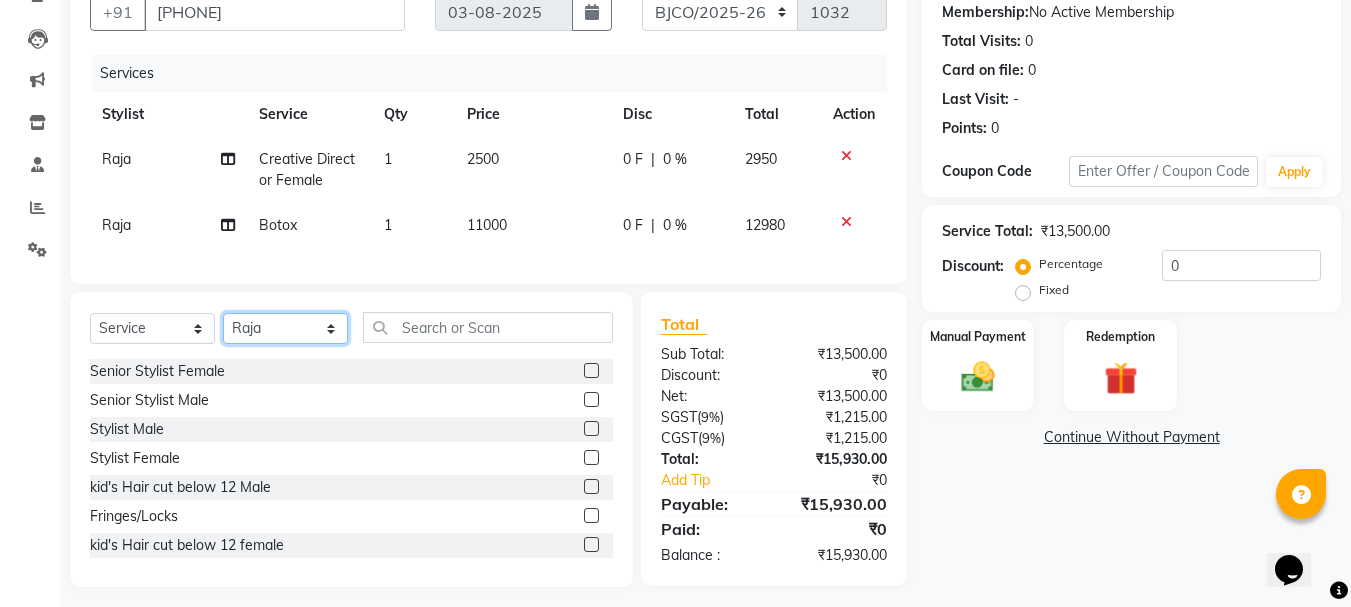 select on "64098" 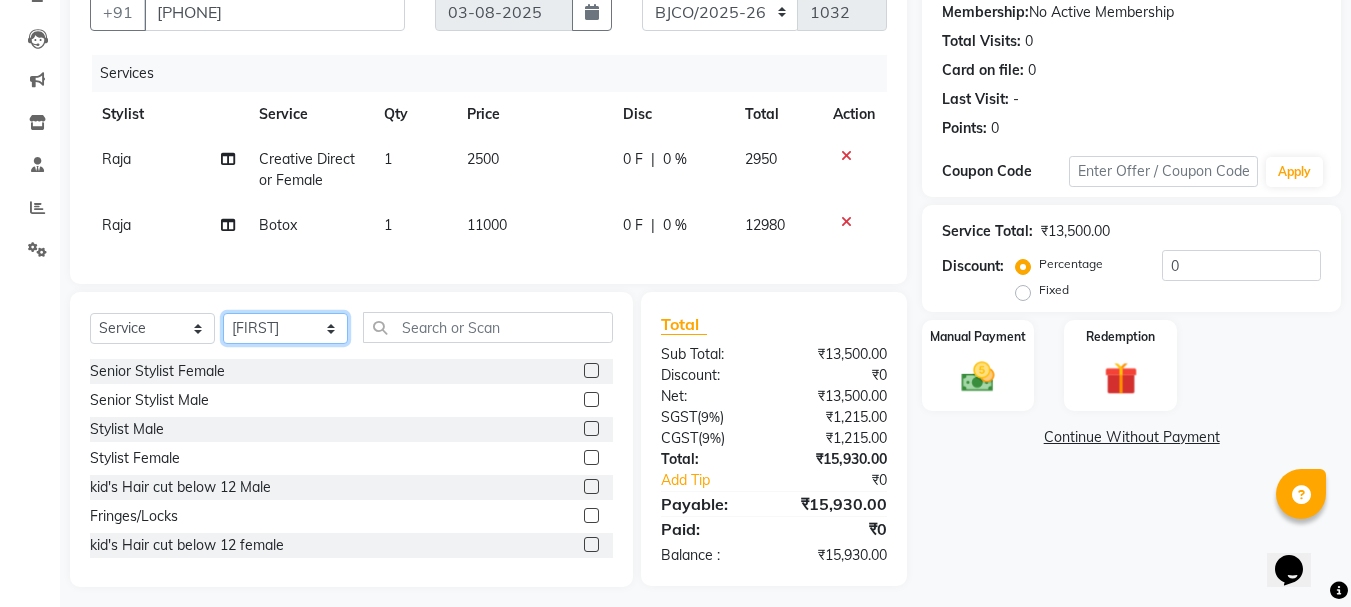 click on "Select Stylist [FIRST] [LAST], [CITY]_store [FIRST] [FIRST] [FIRST] [FIRST] [FIRST] [FIRST] [FIRST] [FIRST] [FIRST] [FIRST] [FIRST] [FIRST] [FIRST] [FIRST] [FIRST] [FIRST] [FIRST] [FIRST] [FIRST] [FIRST] [FIRST] [FIRST] [FIRST] [FIRST] [FIRST] [FIRST] [FIRST]" 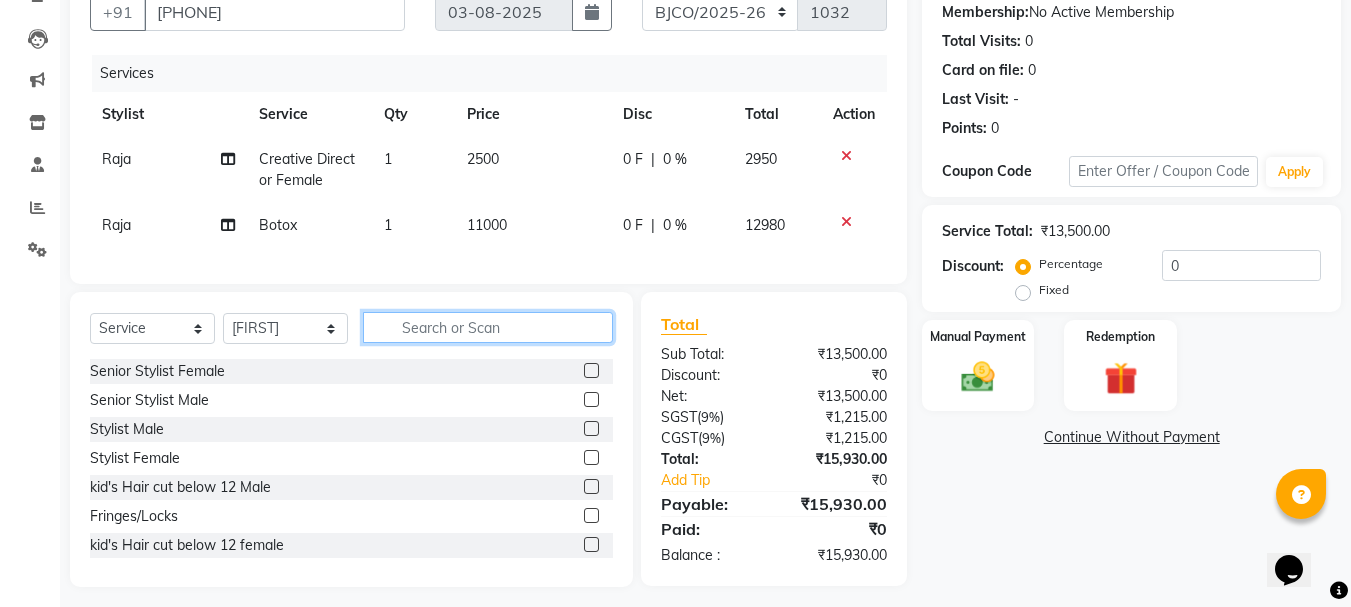 click 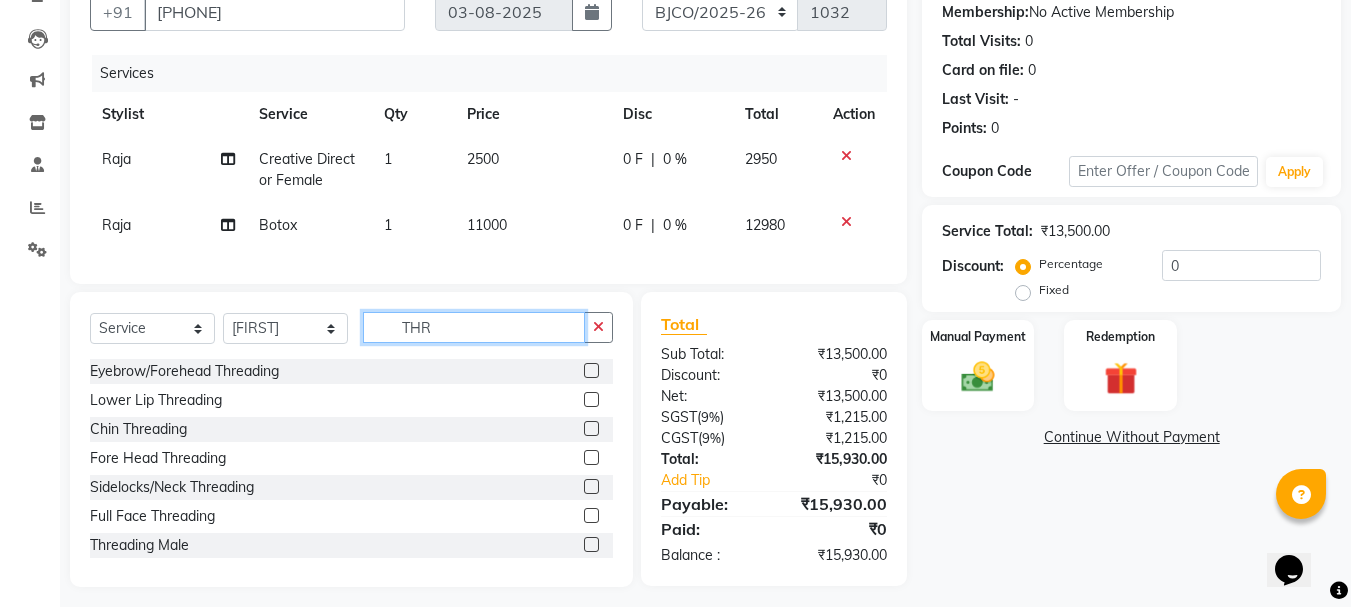 type on "THR" 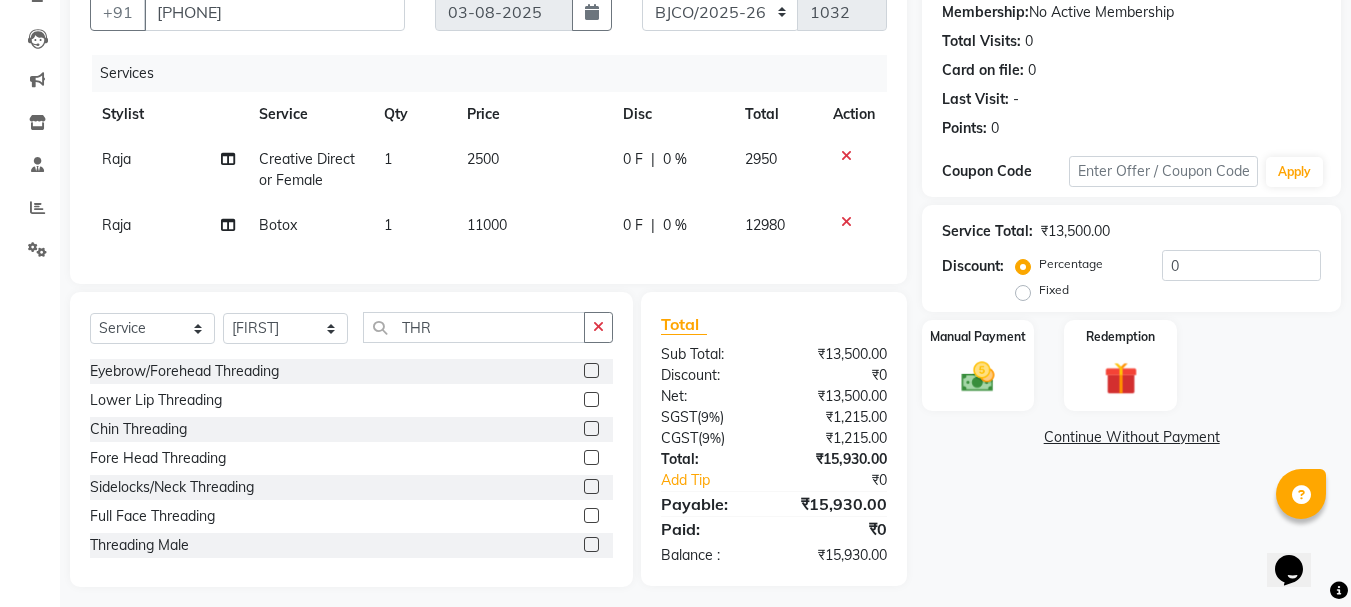 click 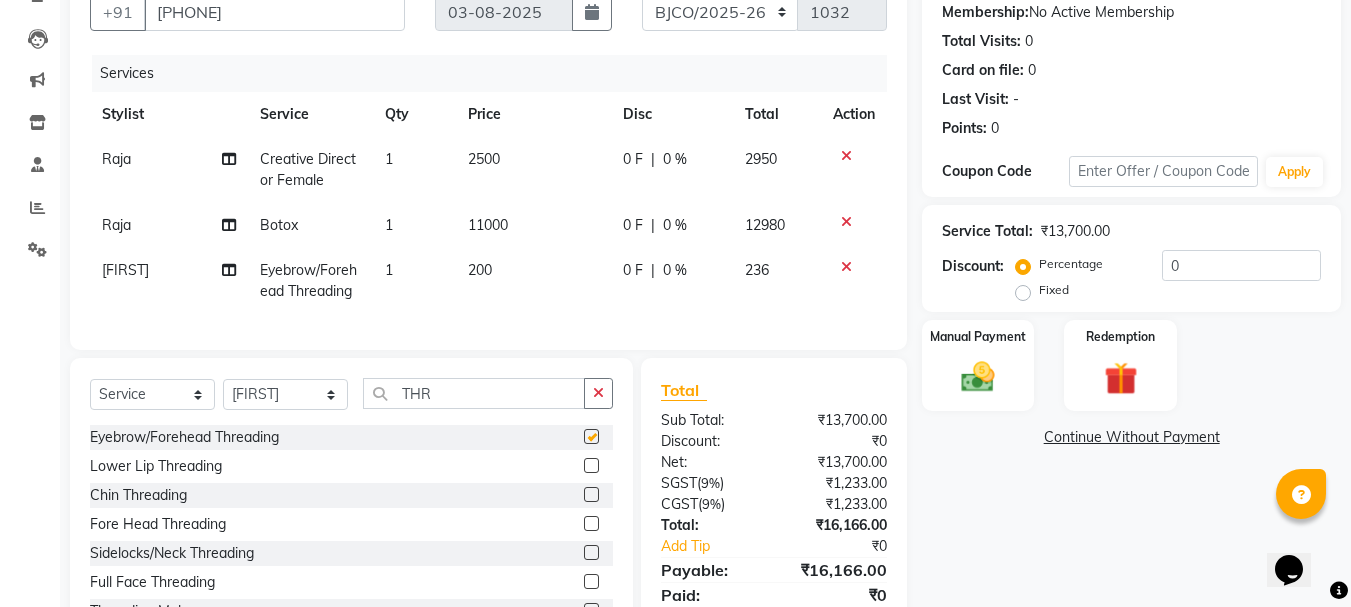 checkbox on "false" 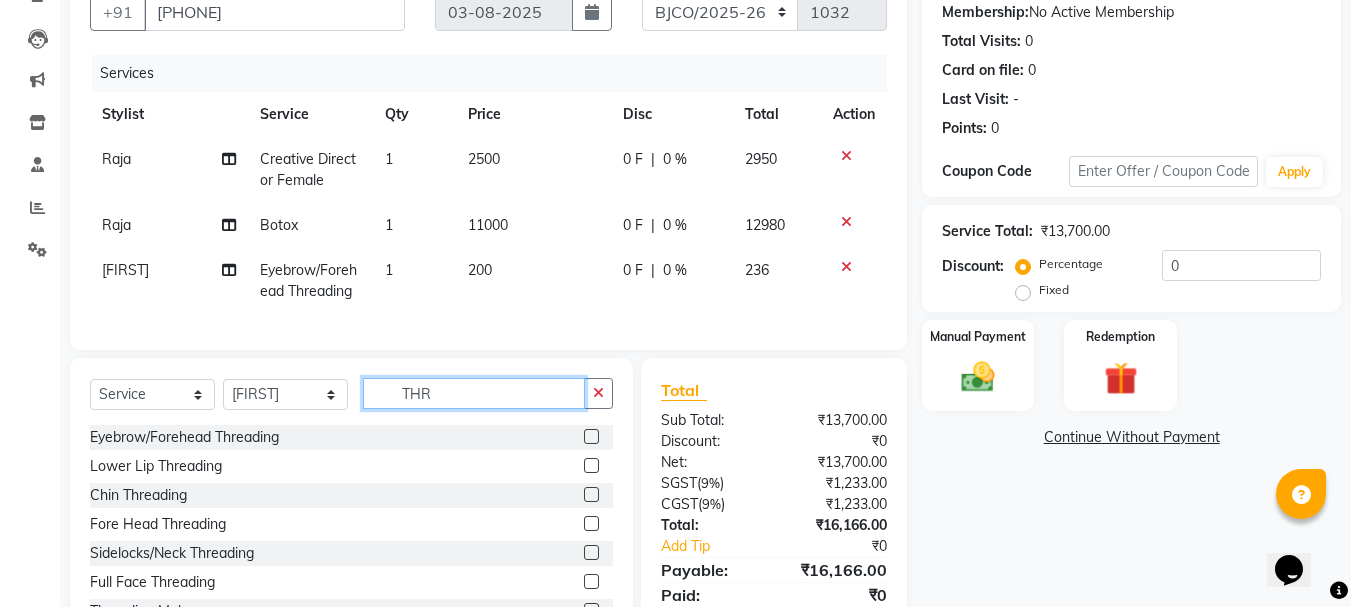 click on "THR" 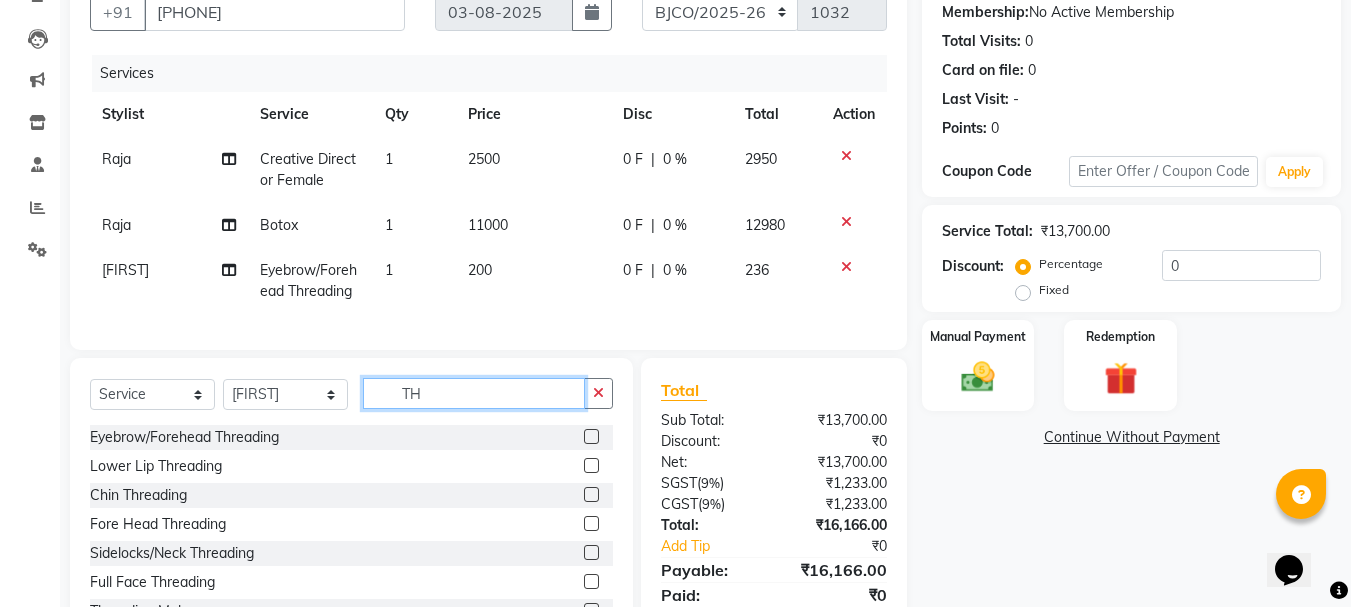 type on "T" 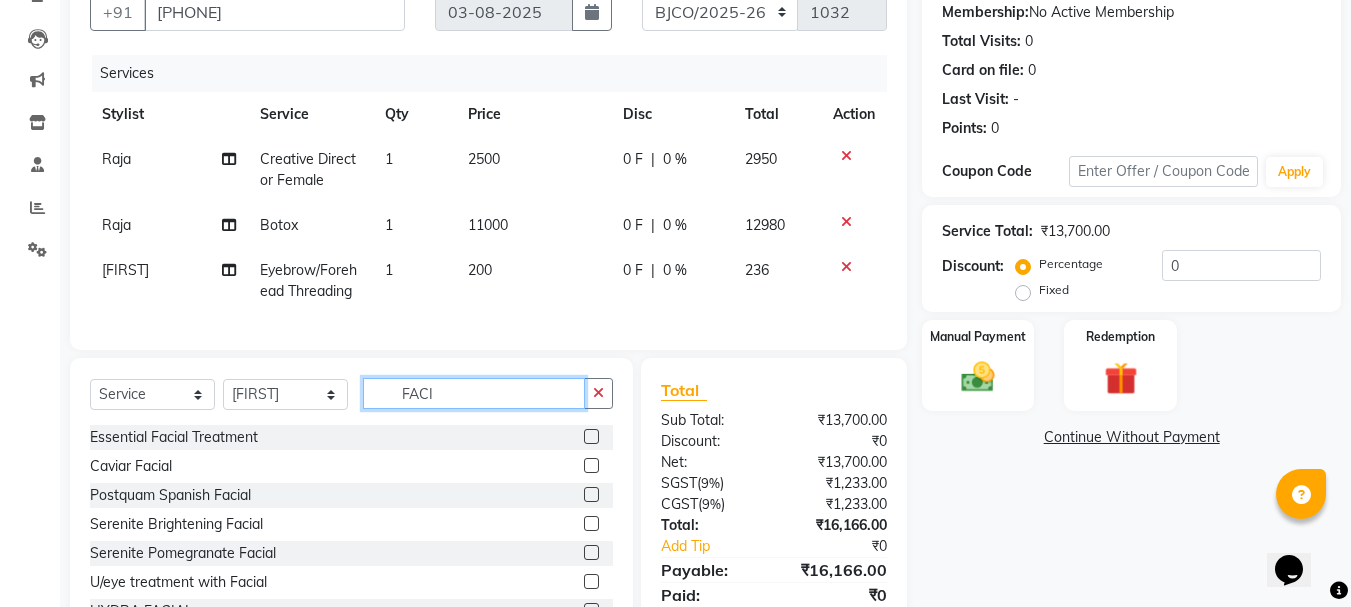 type on "FACI" 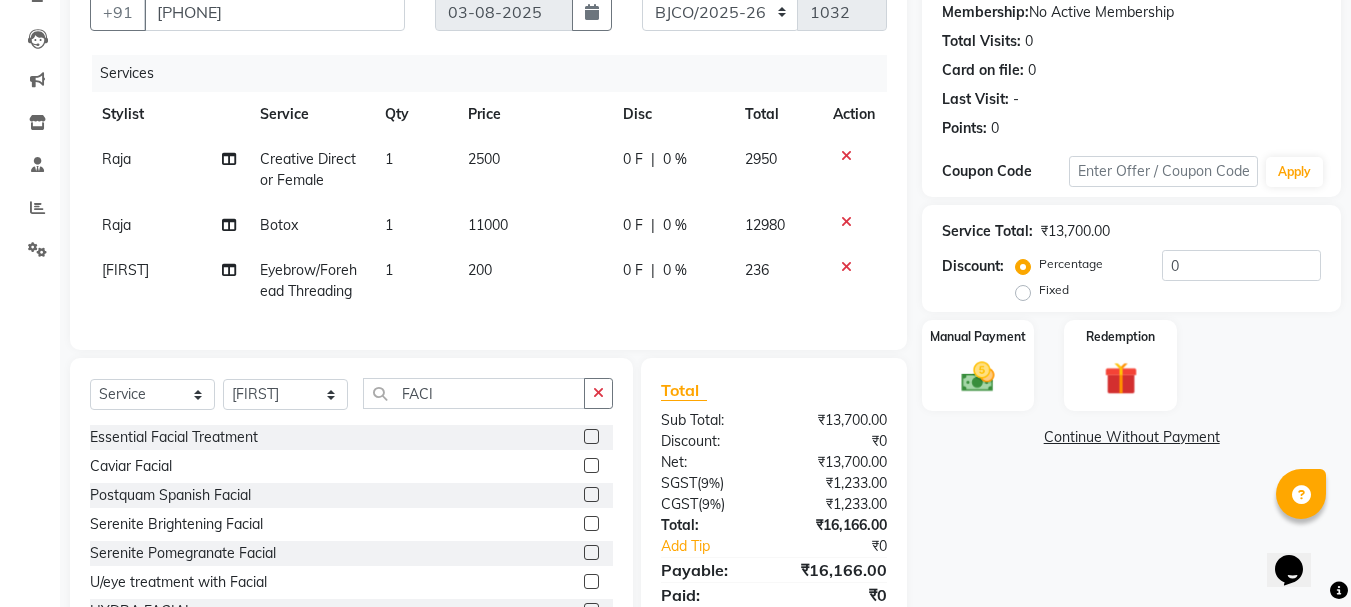 click 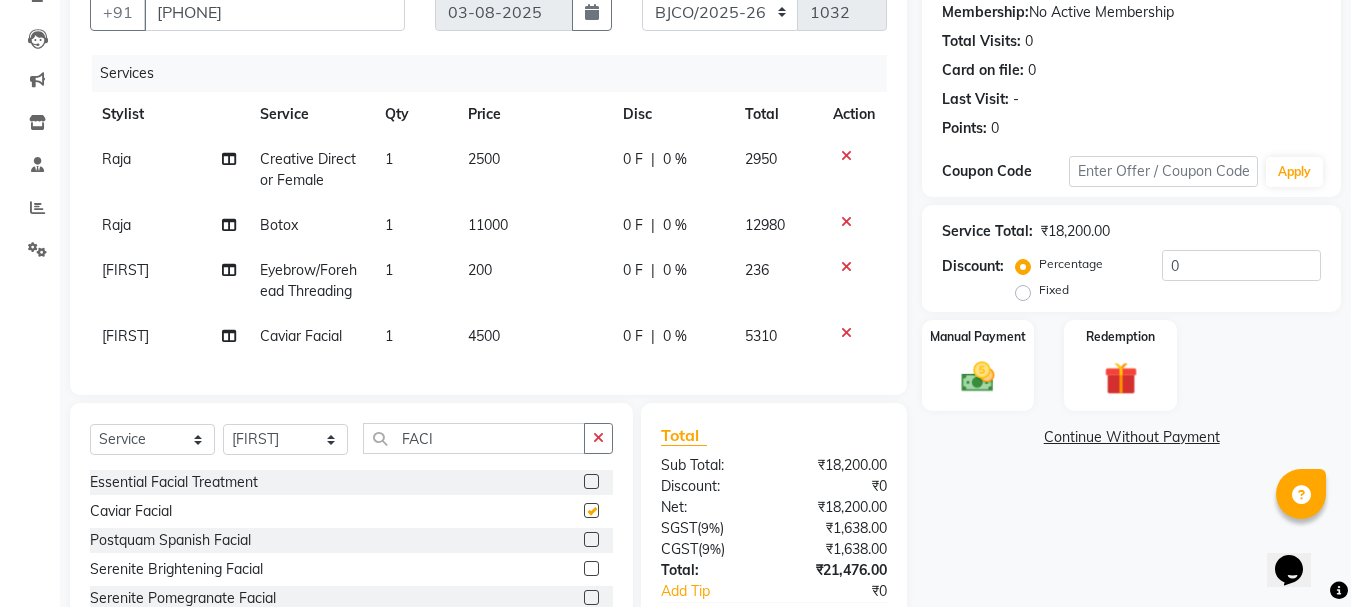 checkbox on "false" 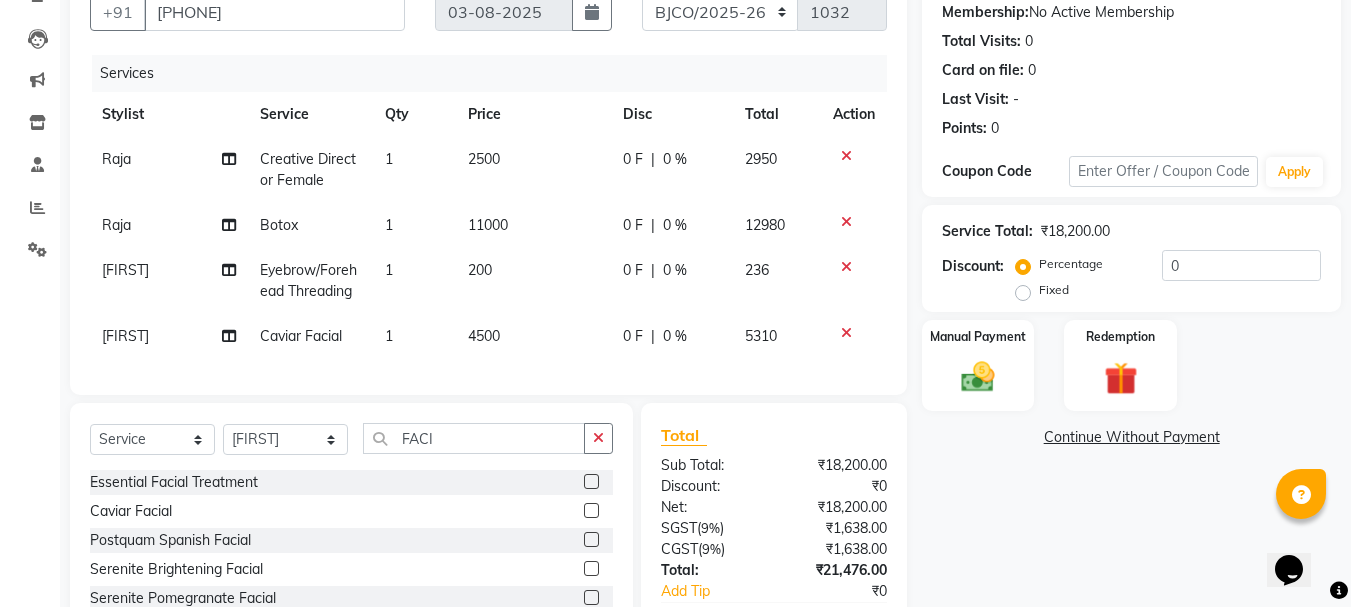 click on "4500" 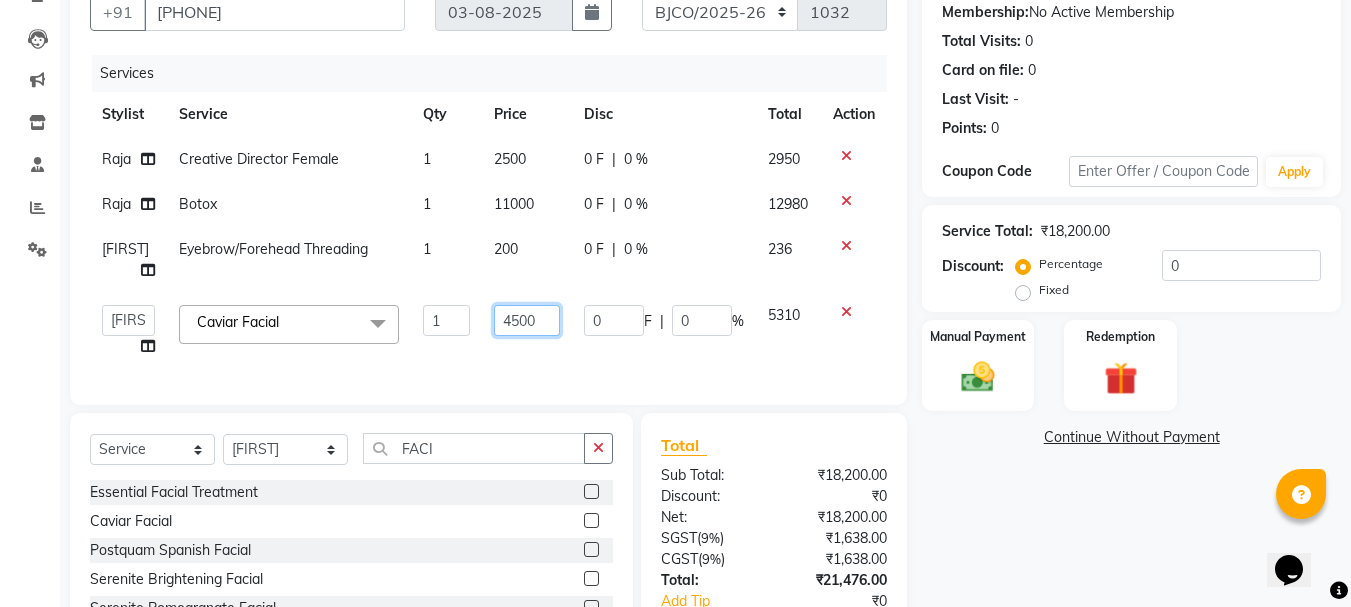click on "4500" 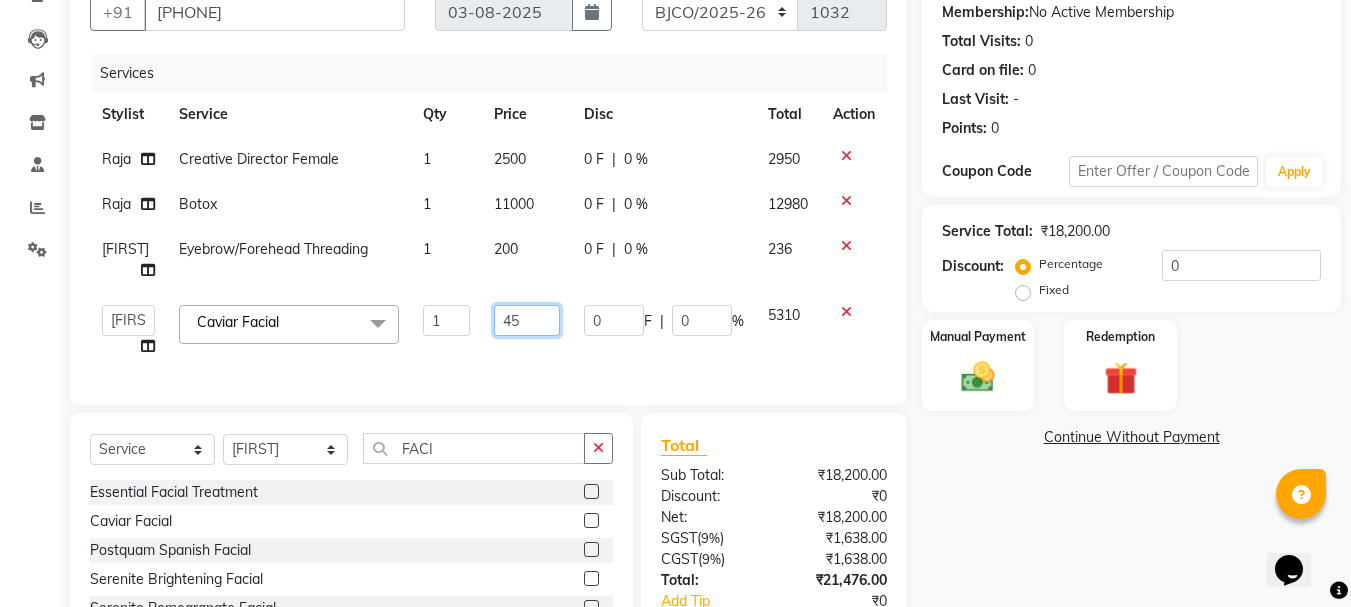 type on "4" 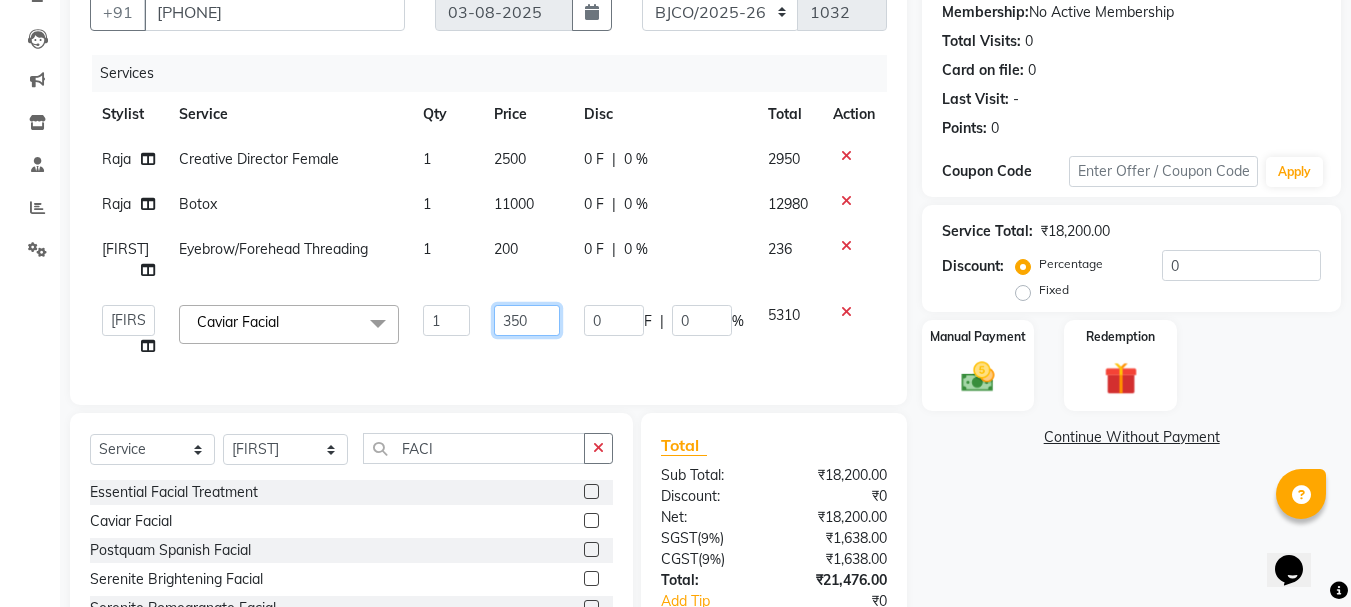 type on "3500" 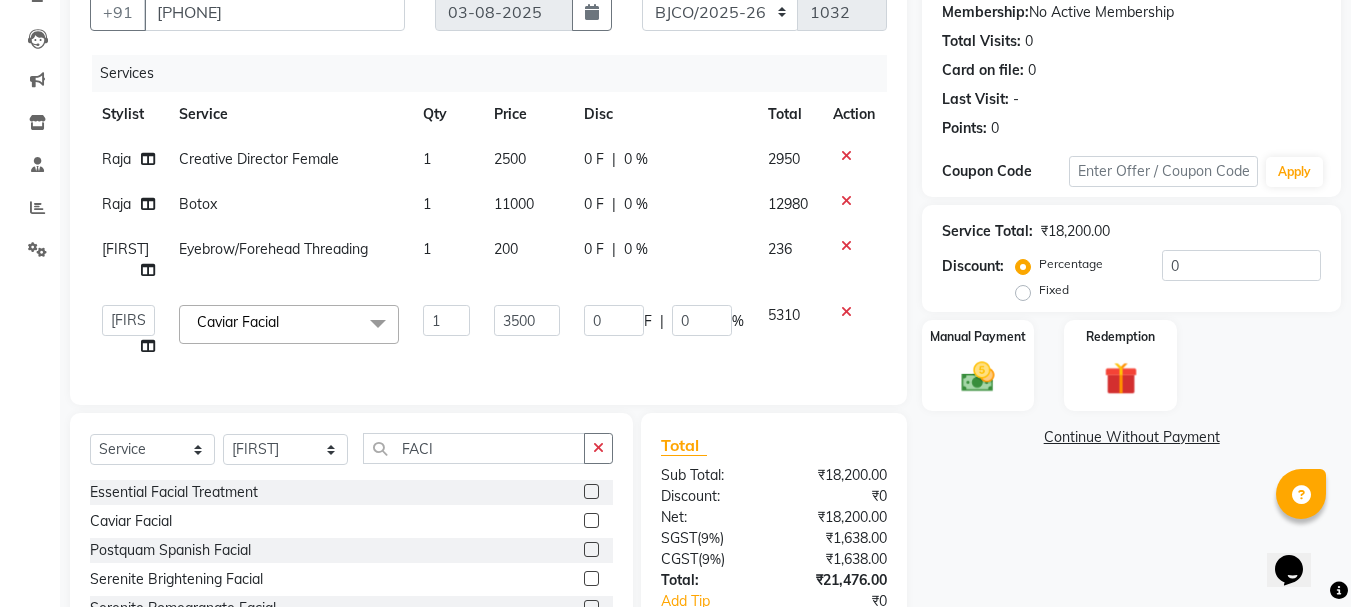 click on "200" 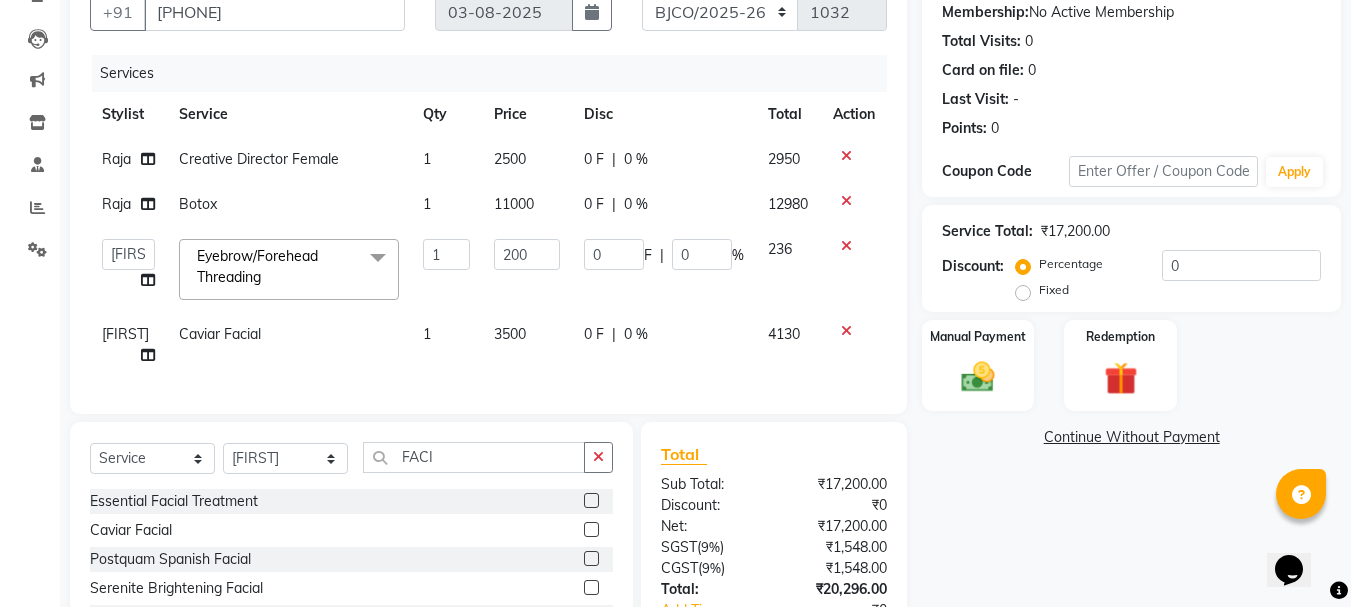 click on "3500" 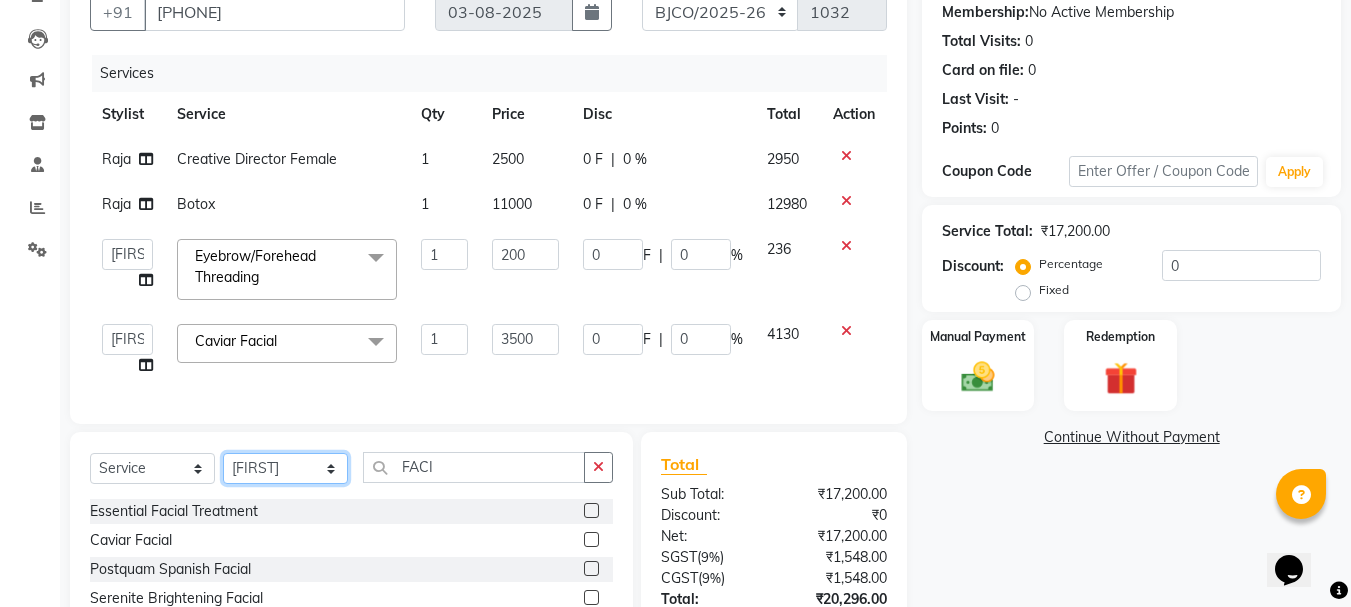 click on "Select Stylist [FIRST] [LAST], [CITY]_store [FIRST] [FIRST] [FIRST] [FIRST] [FIRST] [FIRST] [FIRST] [FIRST] [FIRST] [FIRST] [FIRST] [FIRST] [FIRST] [FIRST] [FIRST] [FIRST] [FIRST] [FIRST] [FIRST] [FIRST] [FIRST] [FIRST] [FIRST] [FIRST] [FIRST] [FIRST] [FIRST]" 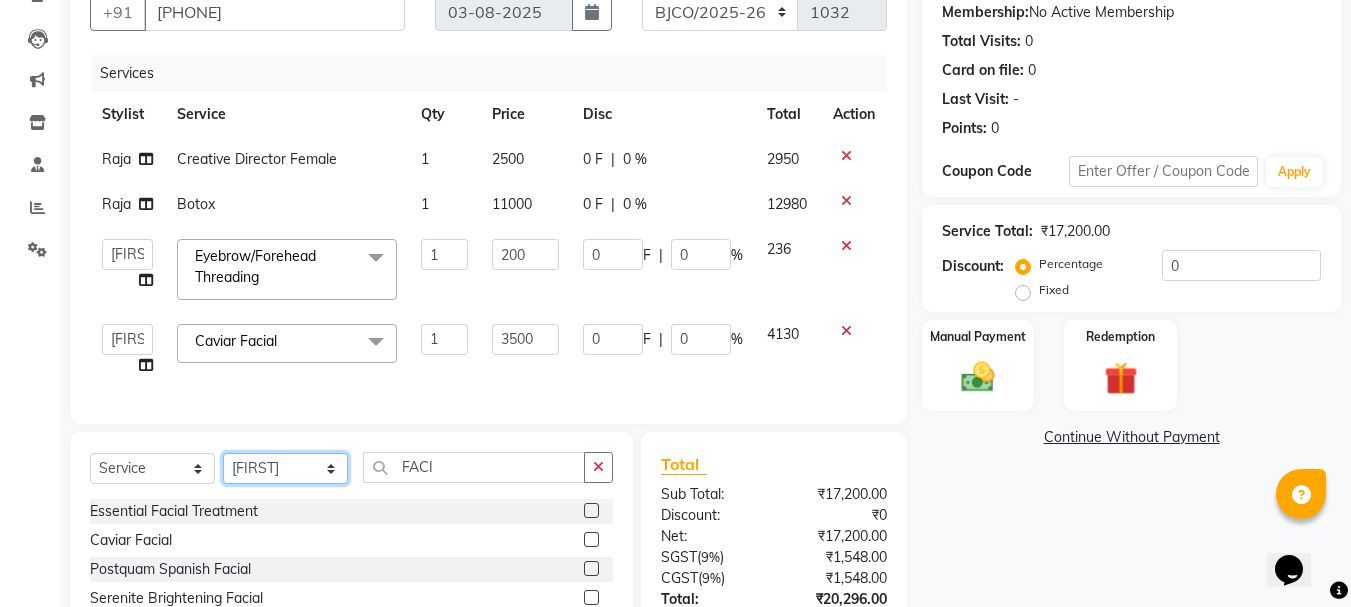 select on "54771" 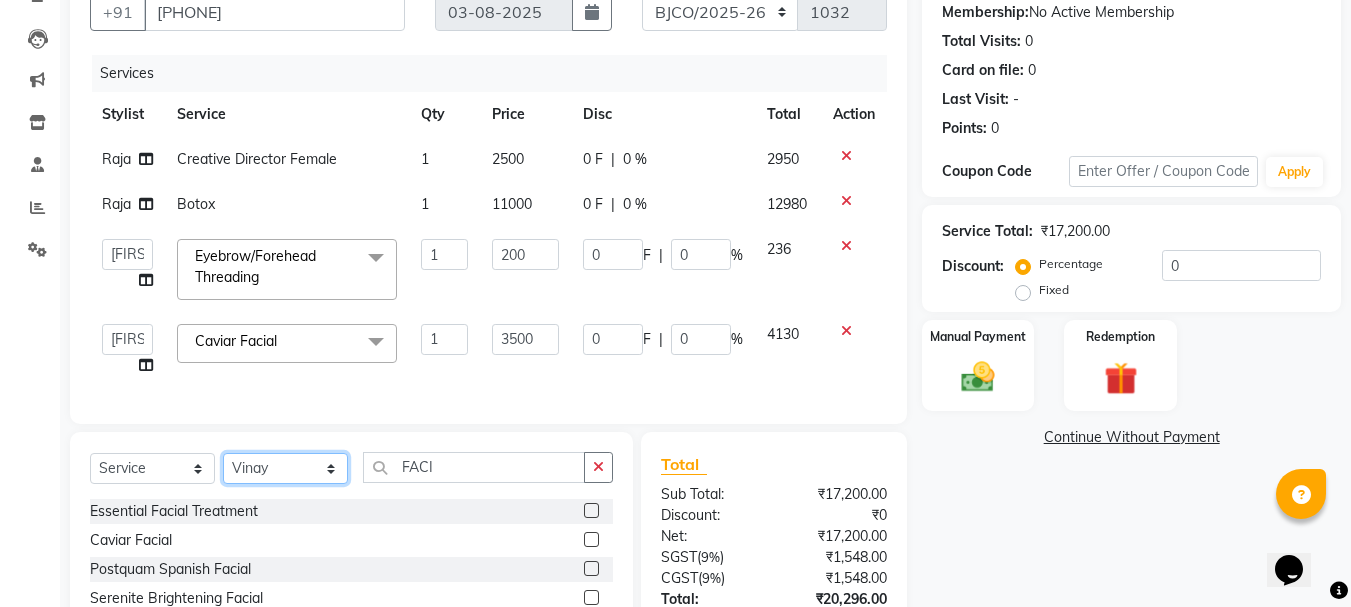 click on "Select Stylist [FIRST] [LAST], [CITY]_store [FIRST] [FIRST] [FIRST] [FIRST] [FIRST] [FIRST] [FIRST] [FIRST] [FIRST] [FIRST] [FIRST] [FIRST] [FIRST] [FIRST] [FIRST] [FIRST] [FIRST] [FIRST] [FIRST] [FIRST] [FIRST] [FIRST] [FIRST] [FIRST] [FIRST] [FIRST] [FIRST]" 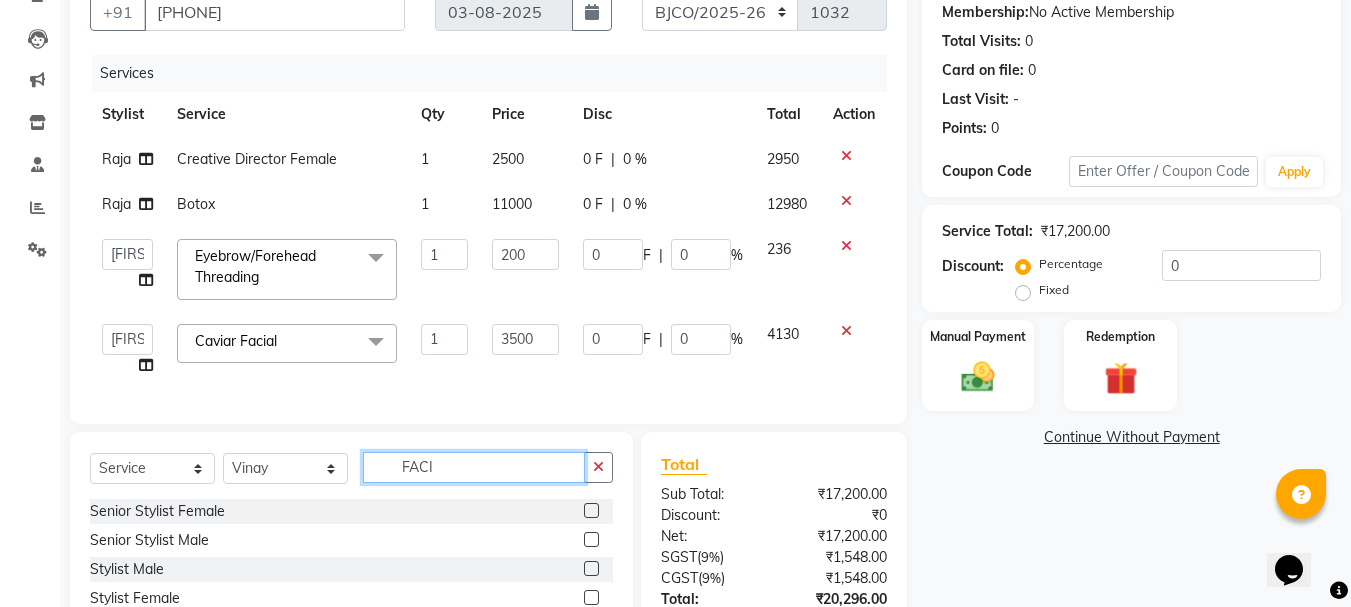 click on "FACI" 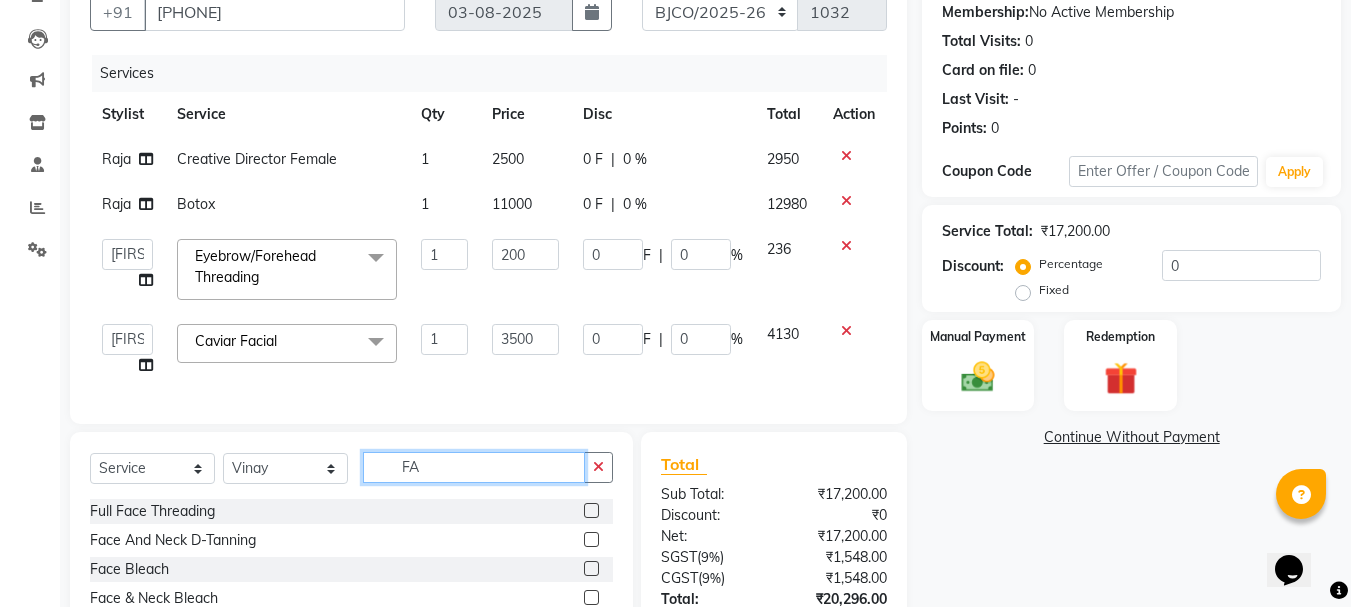 type on "F" 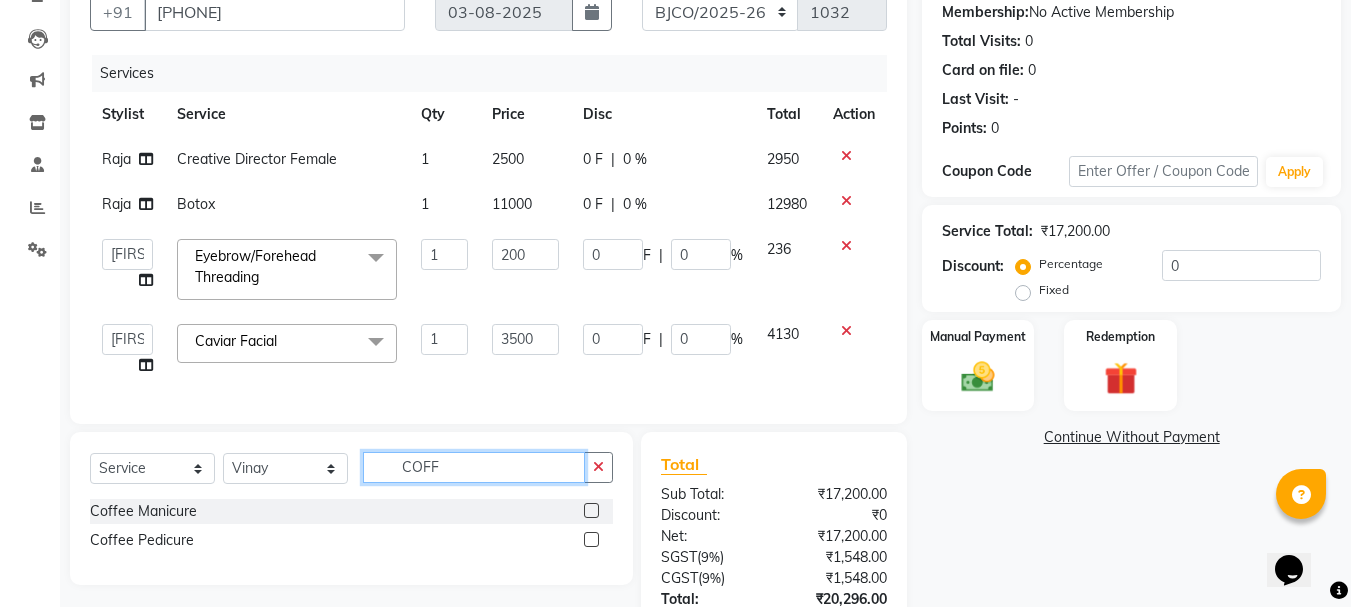 type on "COFF" 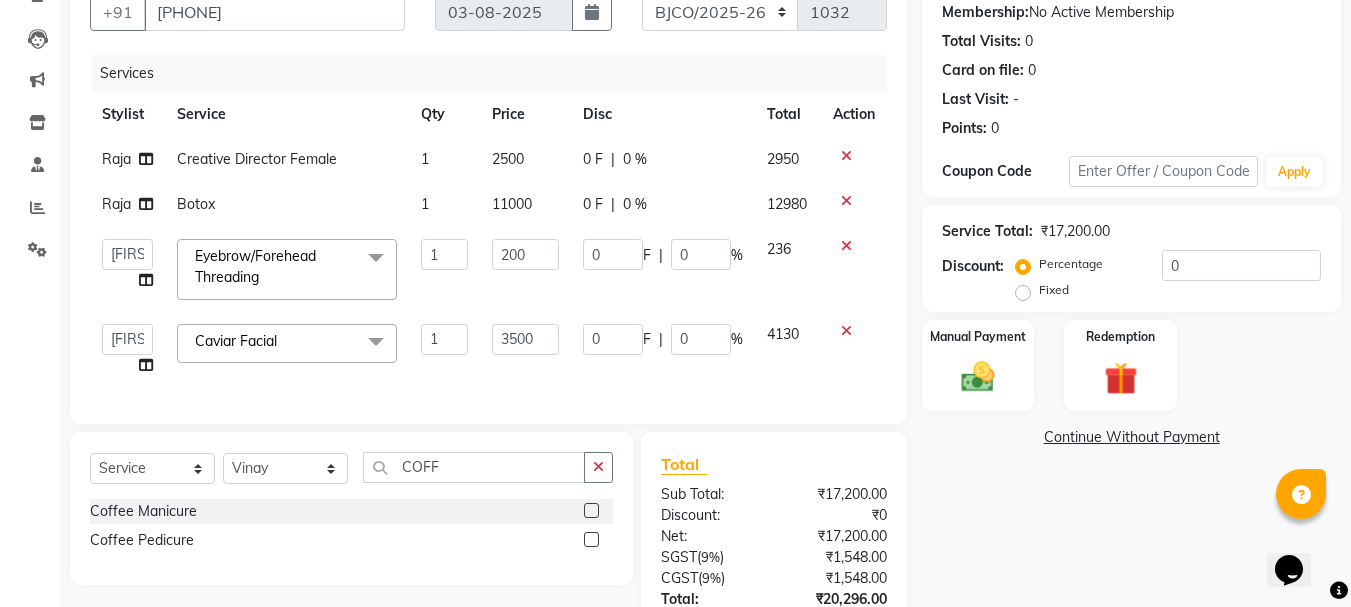 click 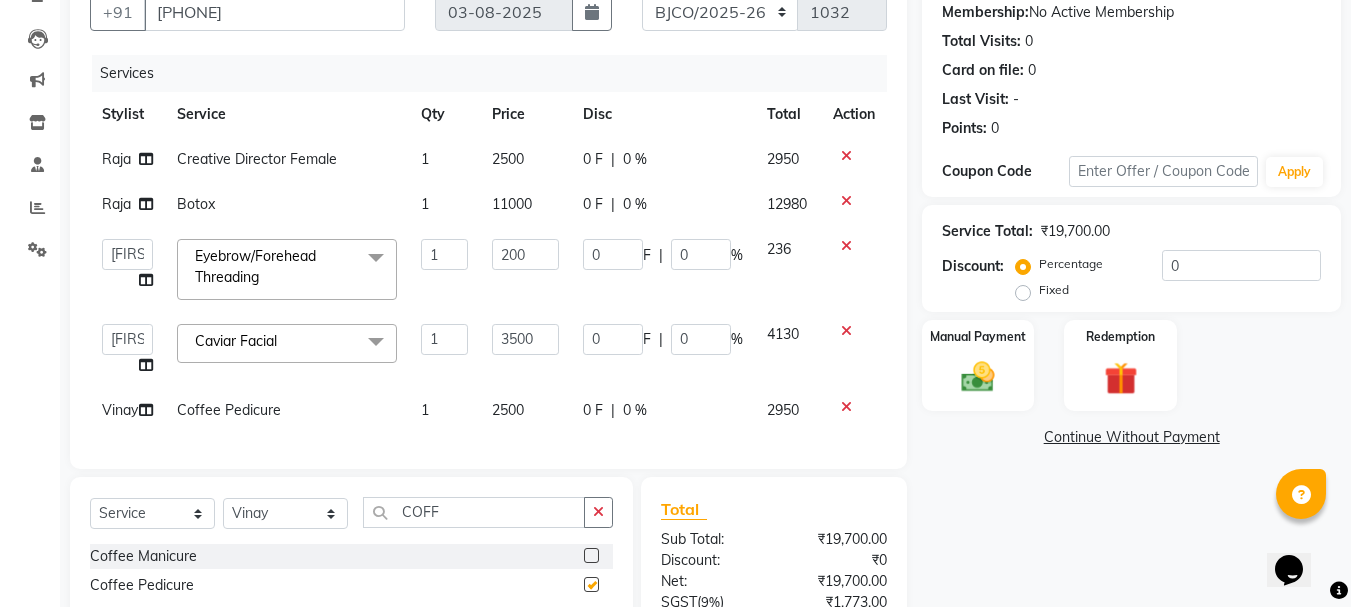 checkbox on "false" 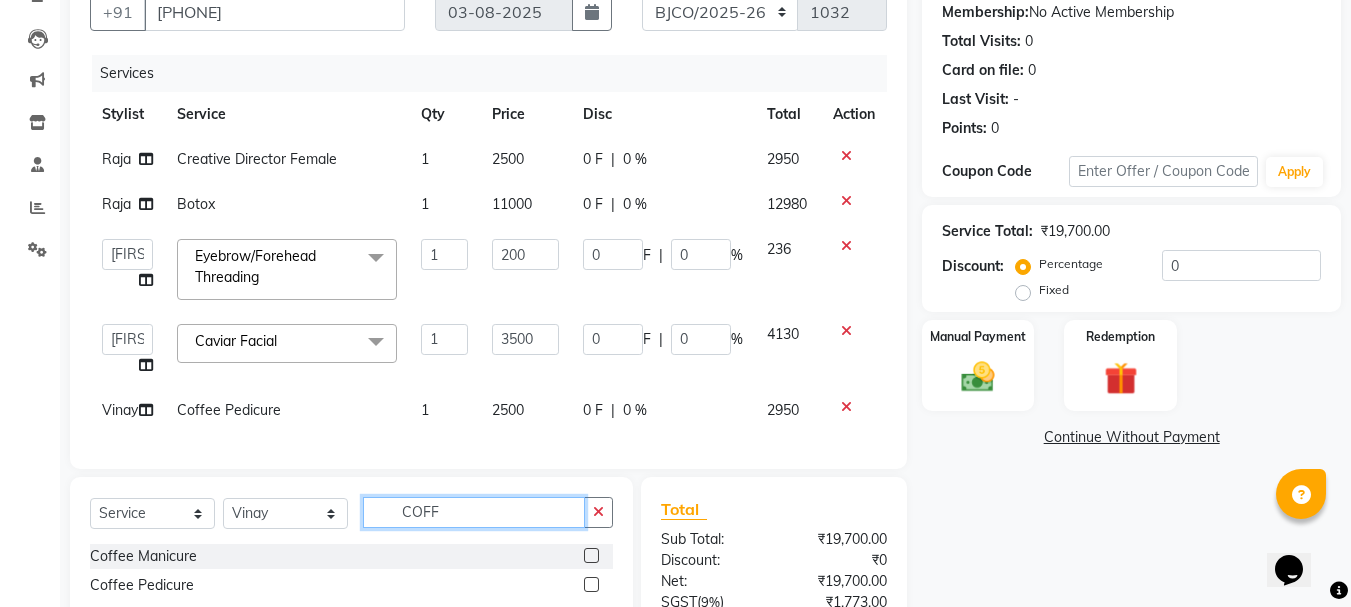 click on "COFF" 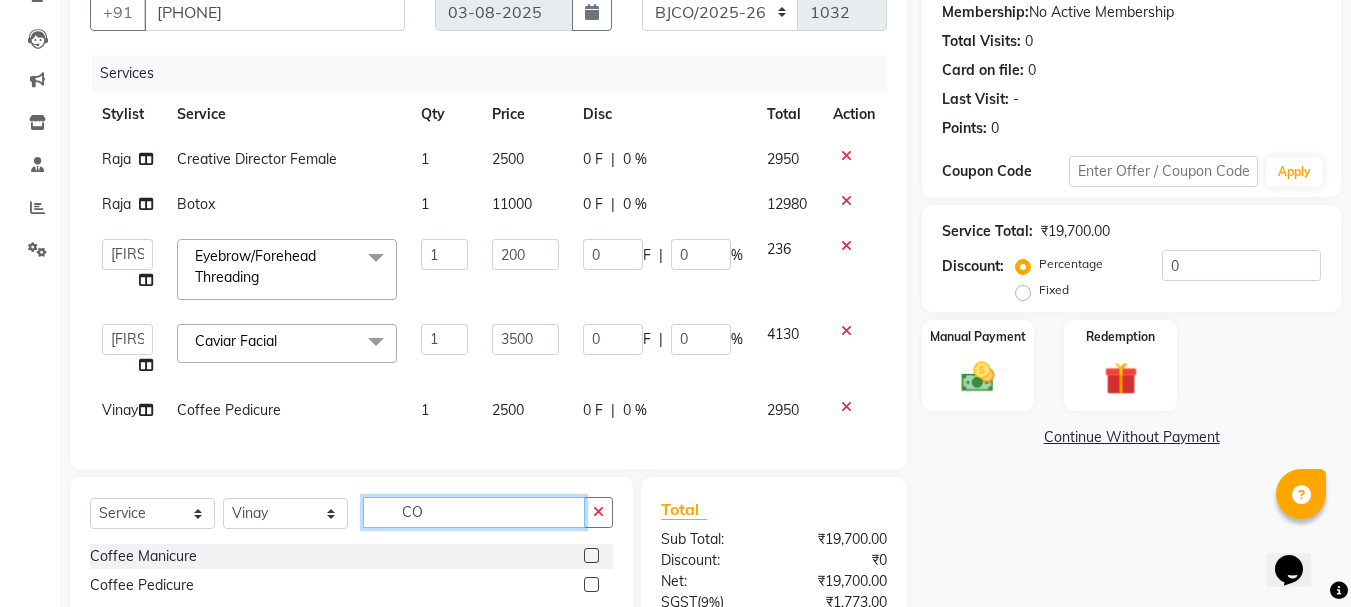 type on "C" 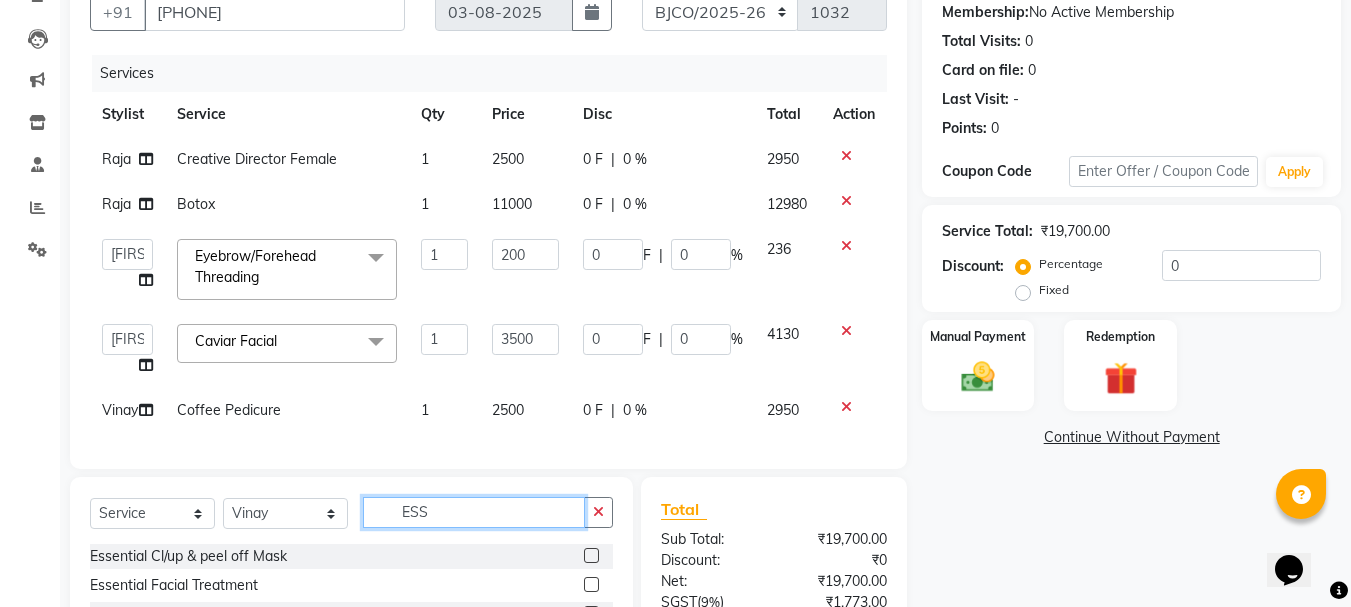 type on "ESS" 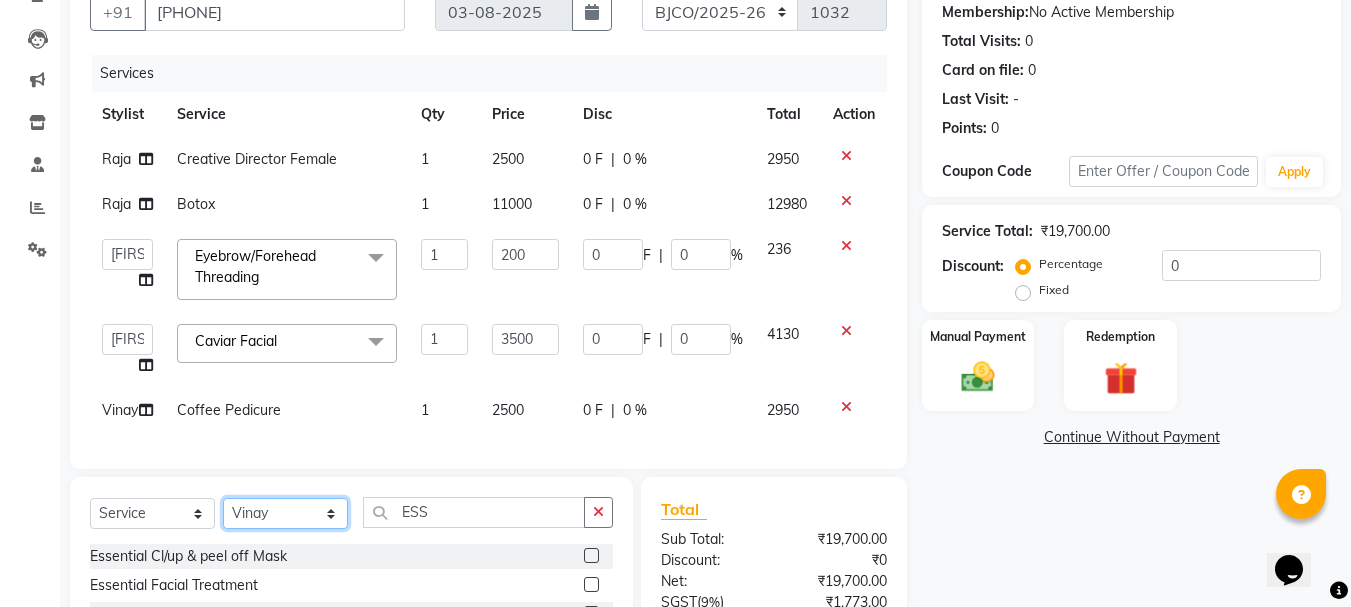 click on "Select Stylist [FIRST] [LAST], [CITY]_store [FIRST] [FIRST] [FIRST] [FIRST] [FIRST] [FIRST] [FIRST] [FIRST] [FIRST] [FIRST] [FIRST] [FIRST] [FIRST] [FIRST] [FIRST] [FIRST] [FIRST] [FIRST] [FIRST] [FIRST] [FIRST] [FIRST] [FIRST] [FIRST] [FIRST] [FIRST] [FIRST]" 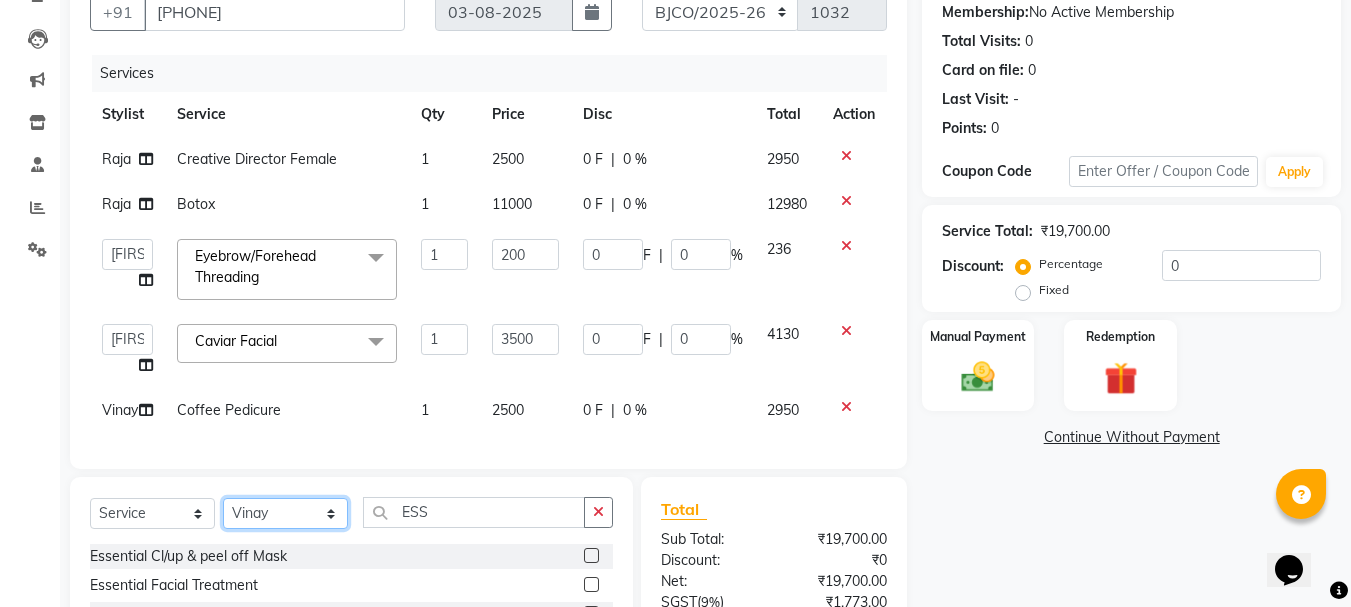 select on "84345" 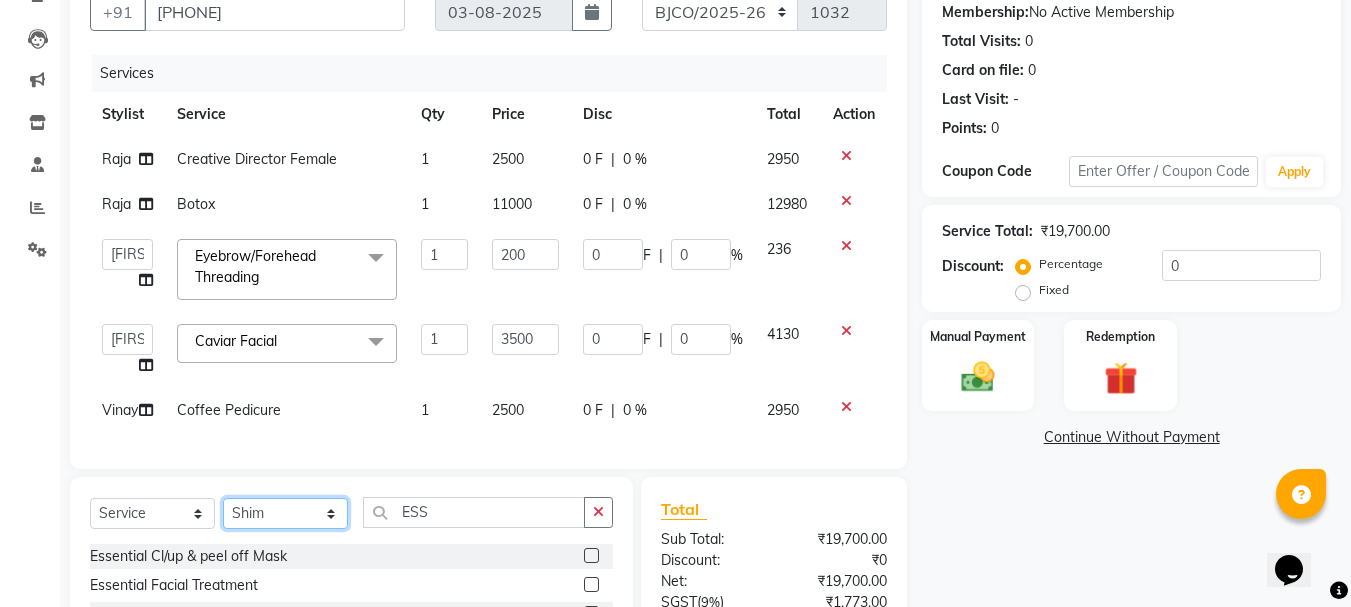 click on "Select Stylist [FIRST] [LAST], [CITY]_store [FIRST] [FIRST] [FIRST] [FIRST] [FIRST] [FIRST] [FIRST] [FIRST] [FIRST] [FIRST] [FIRST] [FIRST] [FIRST] [FIRST] [FIRST] [FIRST] [FIRST] [FIRST] [FIRST] [FIRST] [FIRST] [FIRST] [FIRST] [FIRST] [FIRST] [FIRST] [FIRST]" 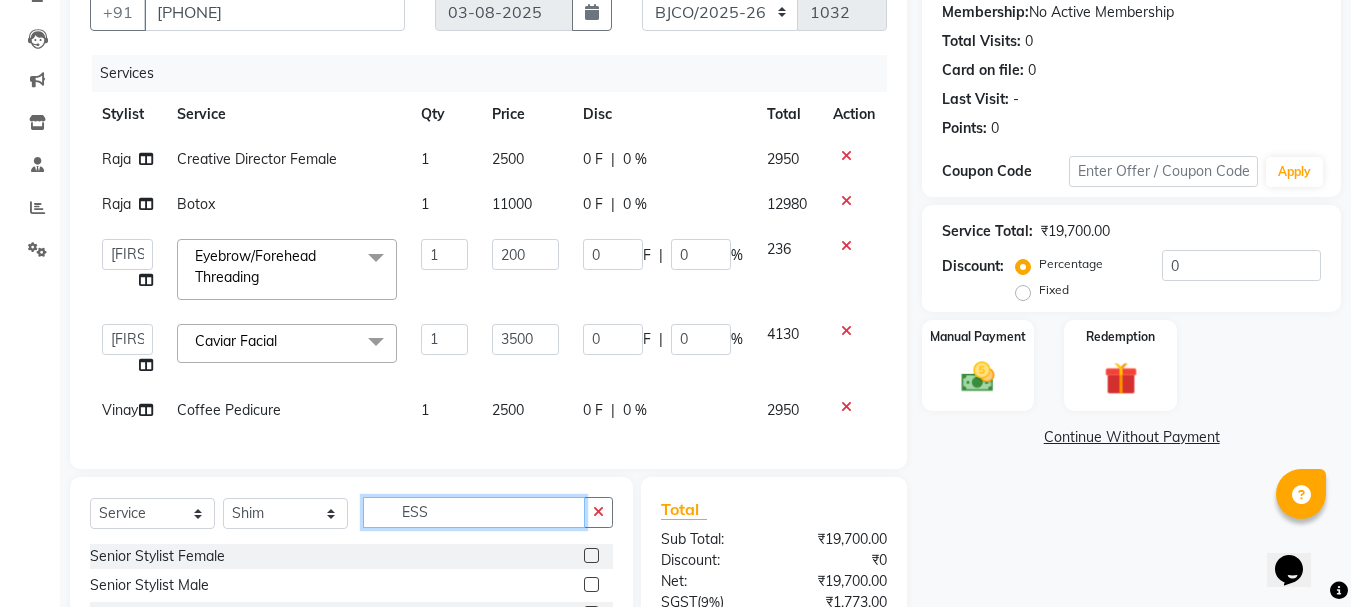 click on "ESS" 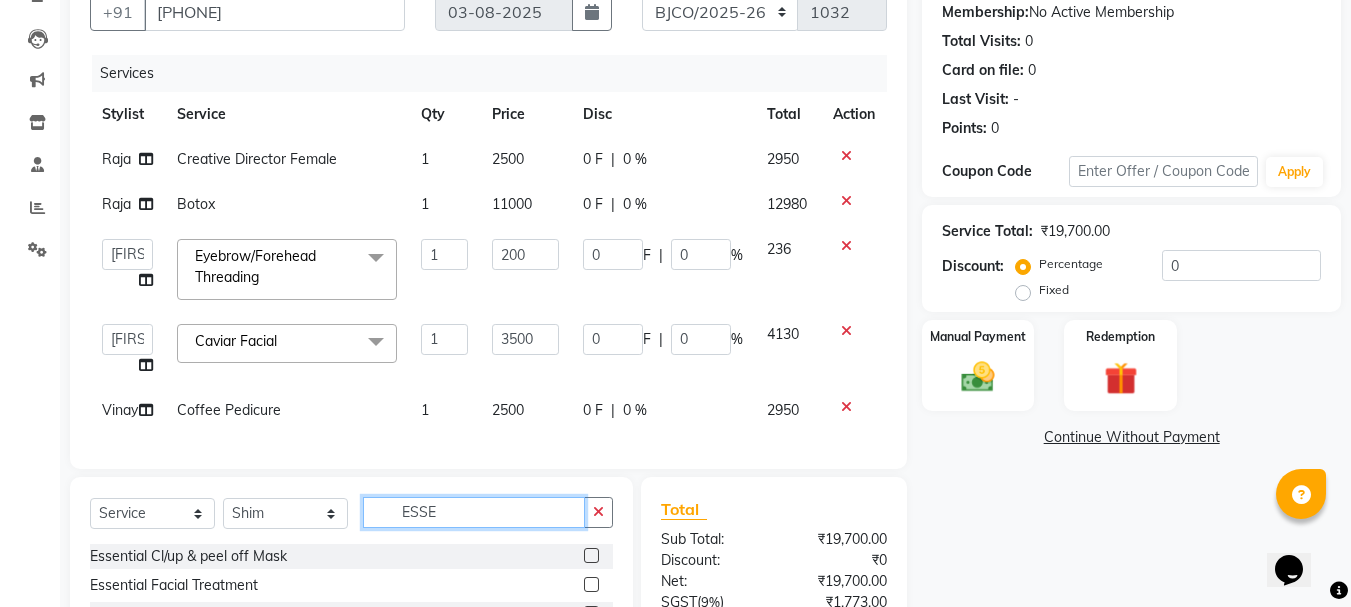 scroll, scrollTop: 423, scrollLeft: 0, axis: vertical 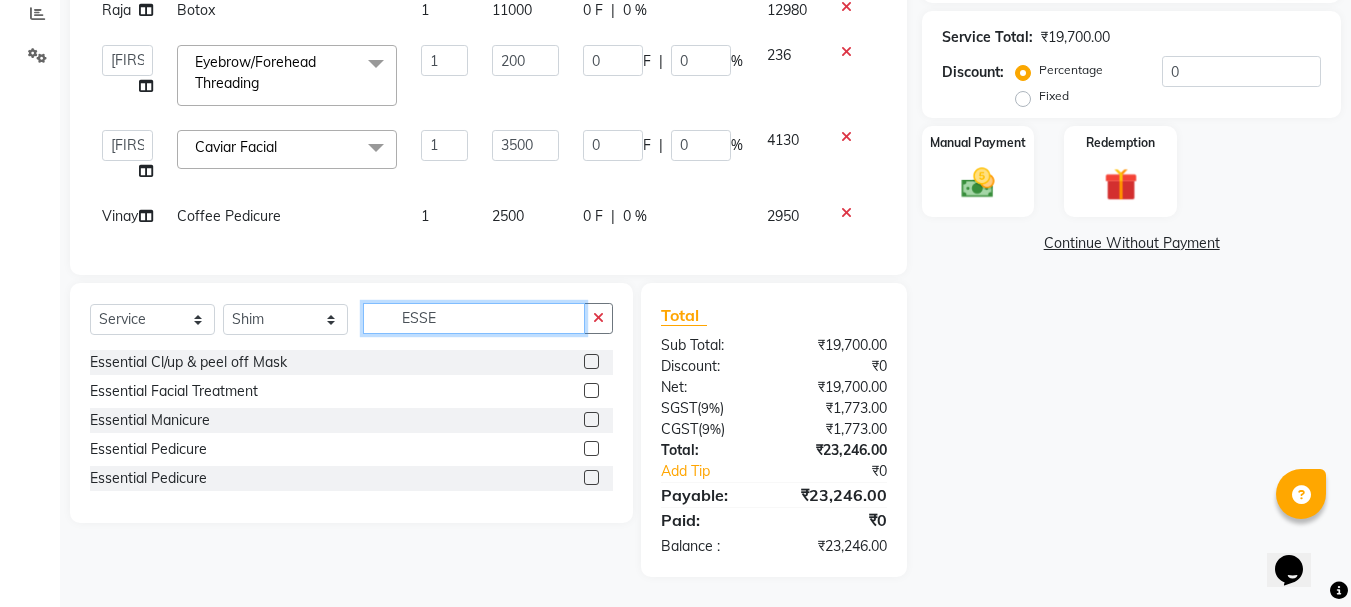type on "ESSE" 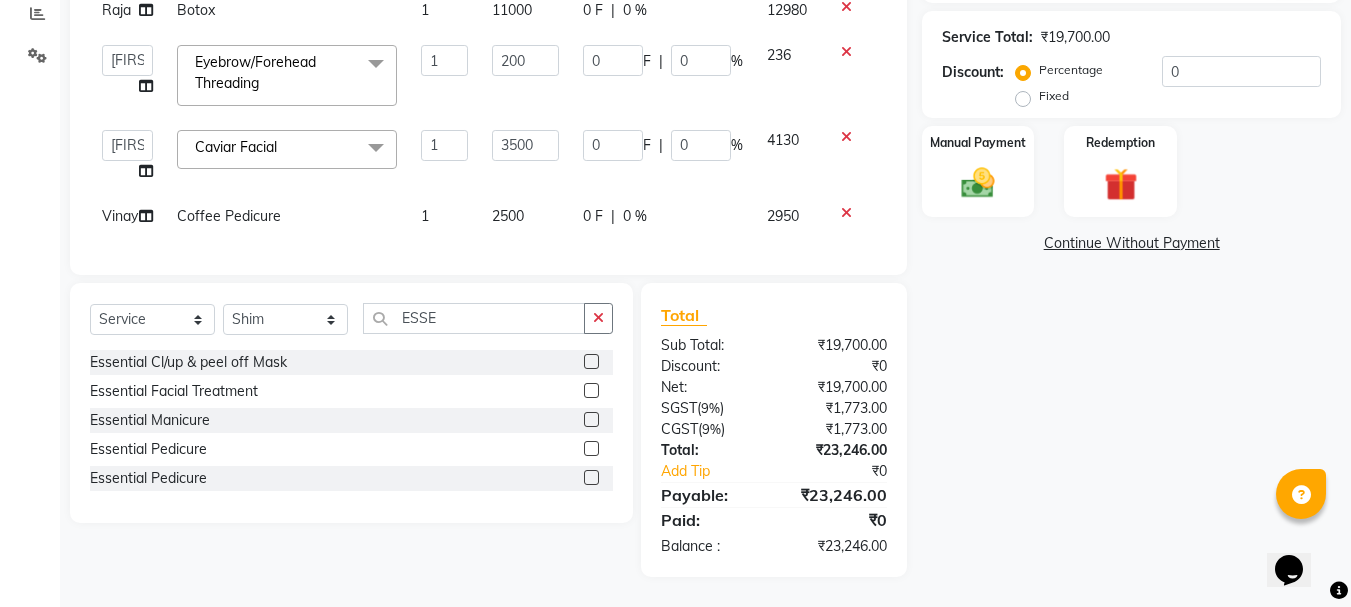 click 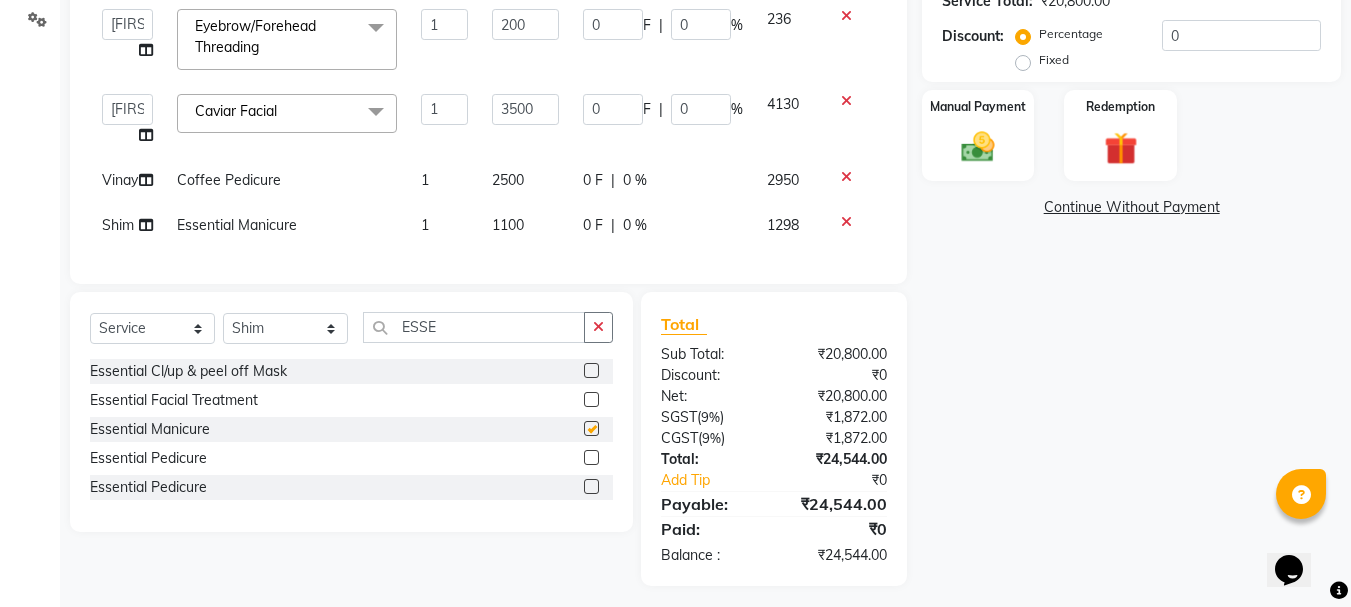 checkbox on "false" 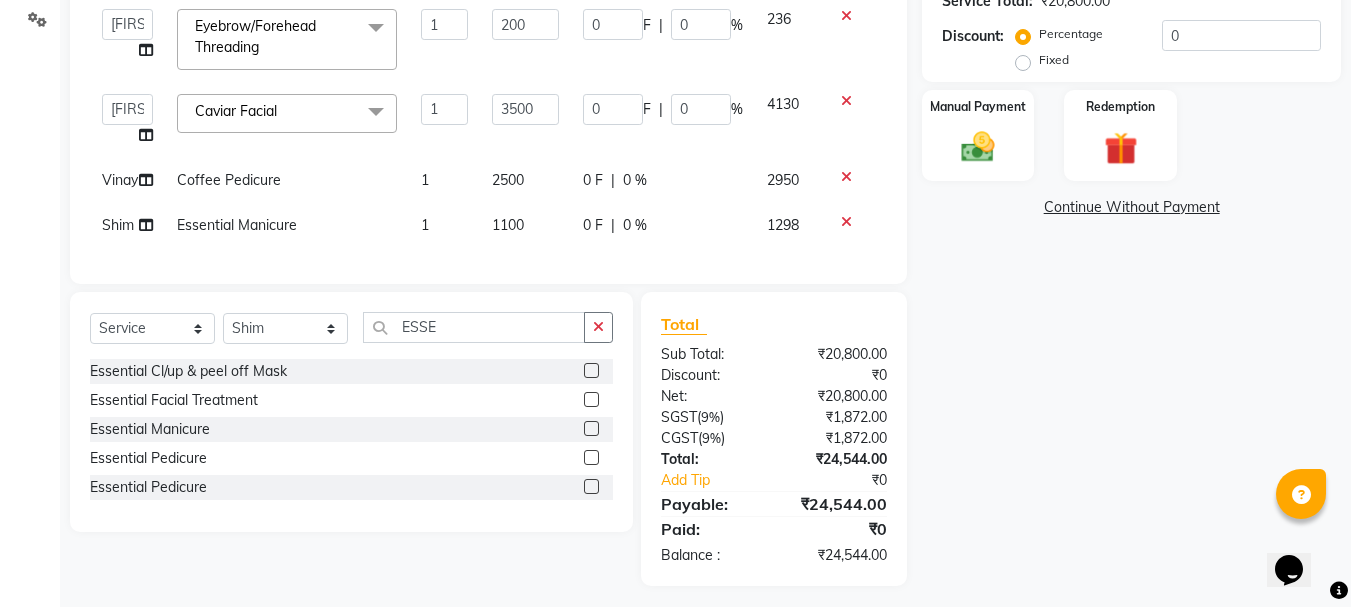 scroll, scrollTop: 468, scrollLeft: 0, axis: vertical 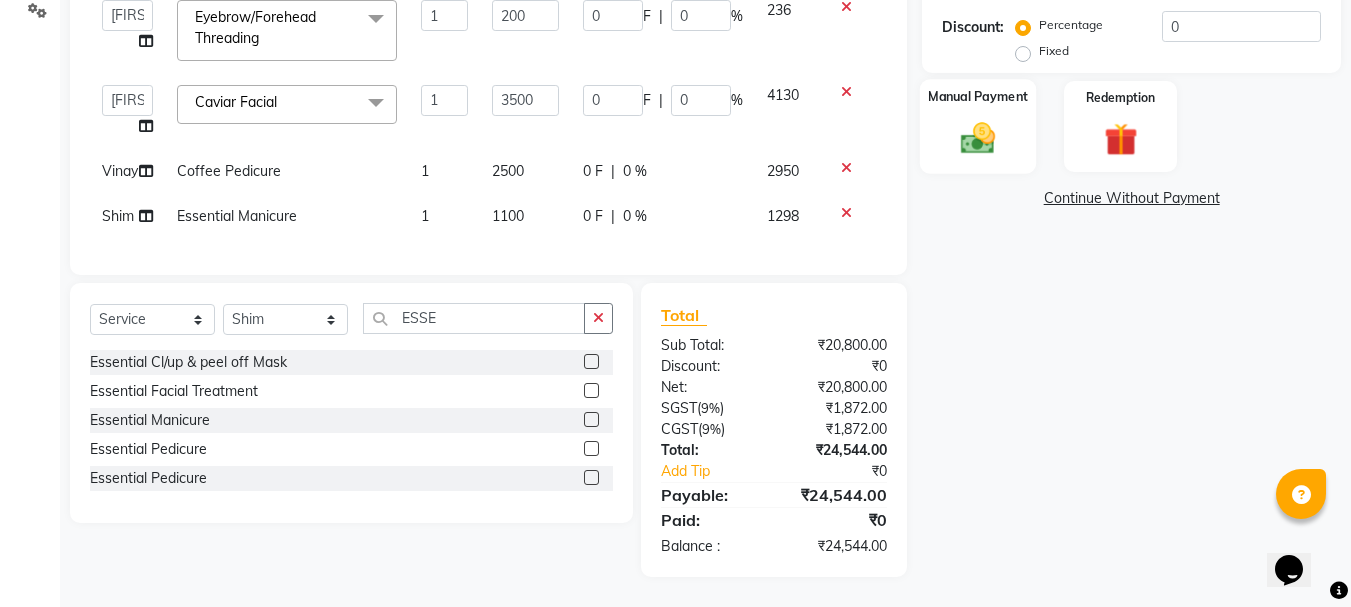click 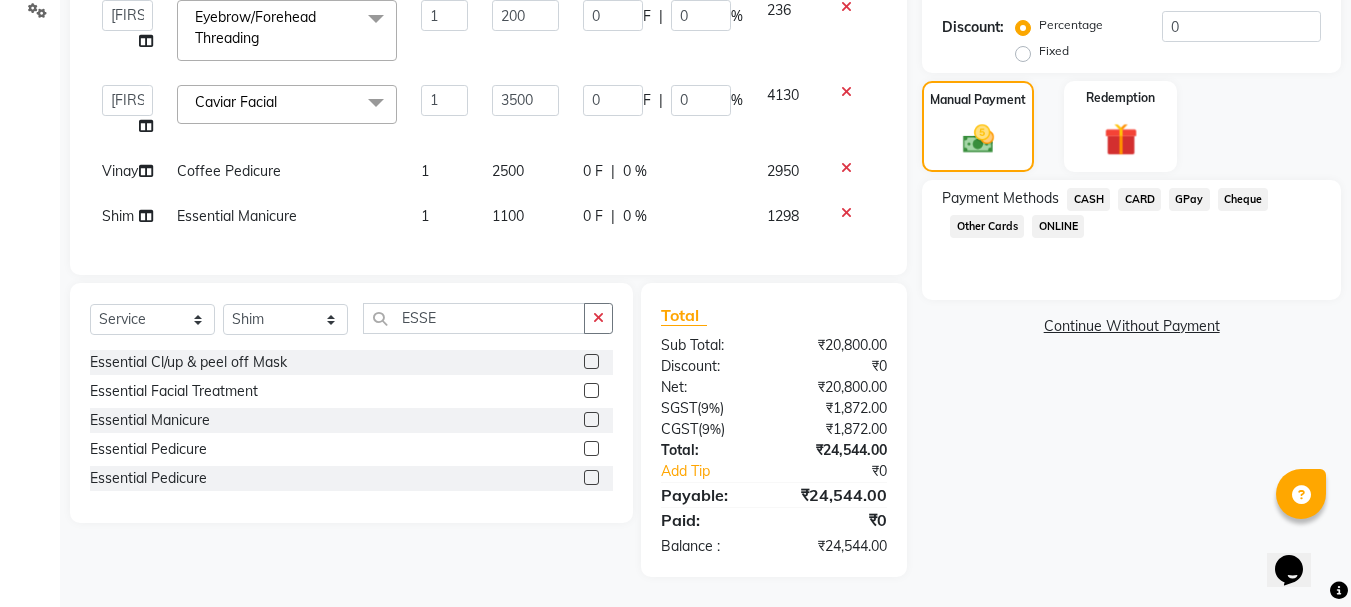 click on "GPay" 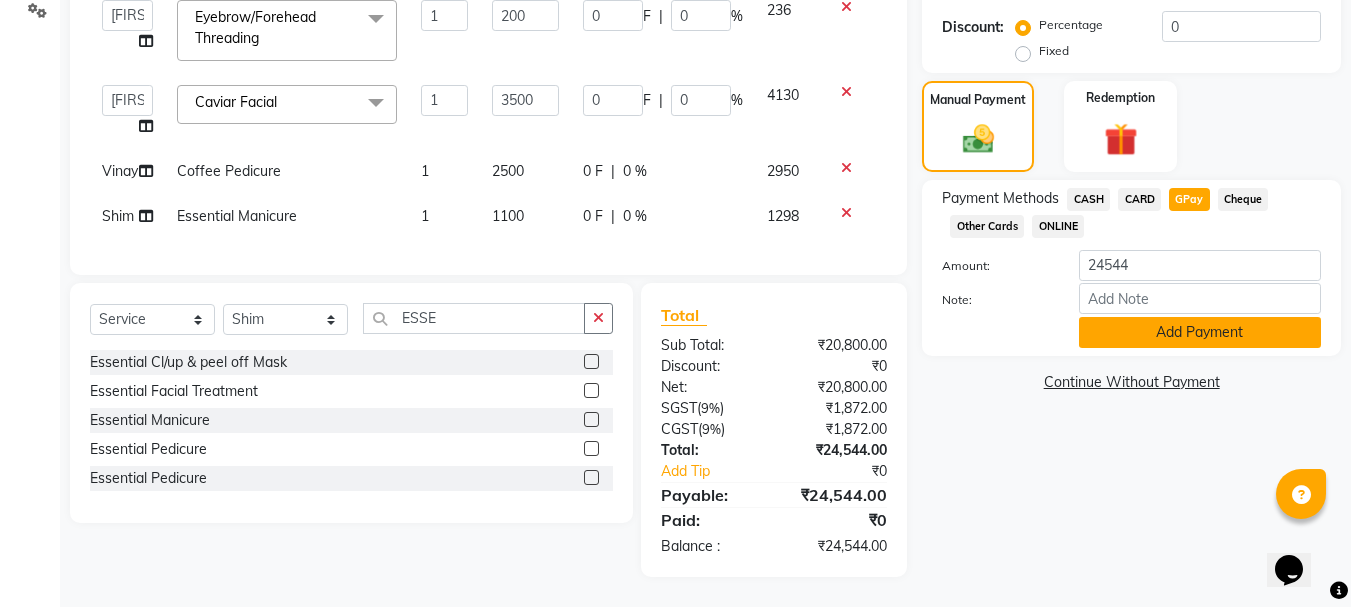 click on "Add Payment" 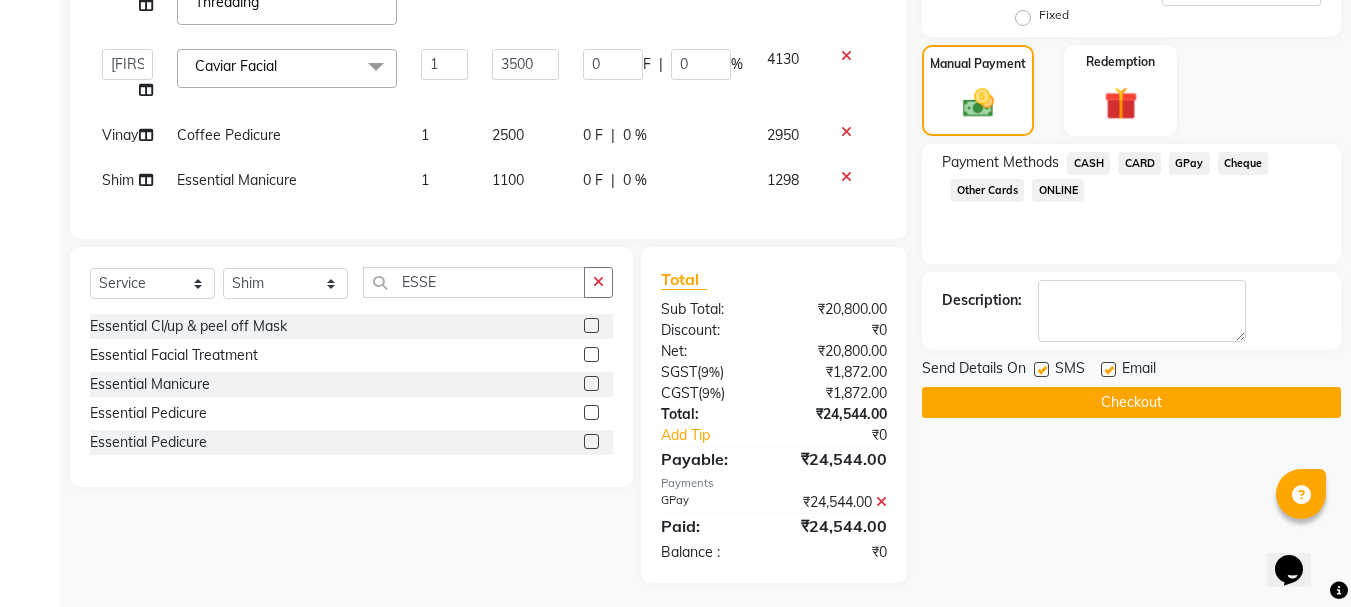 click 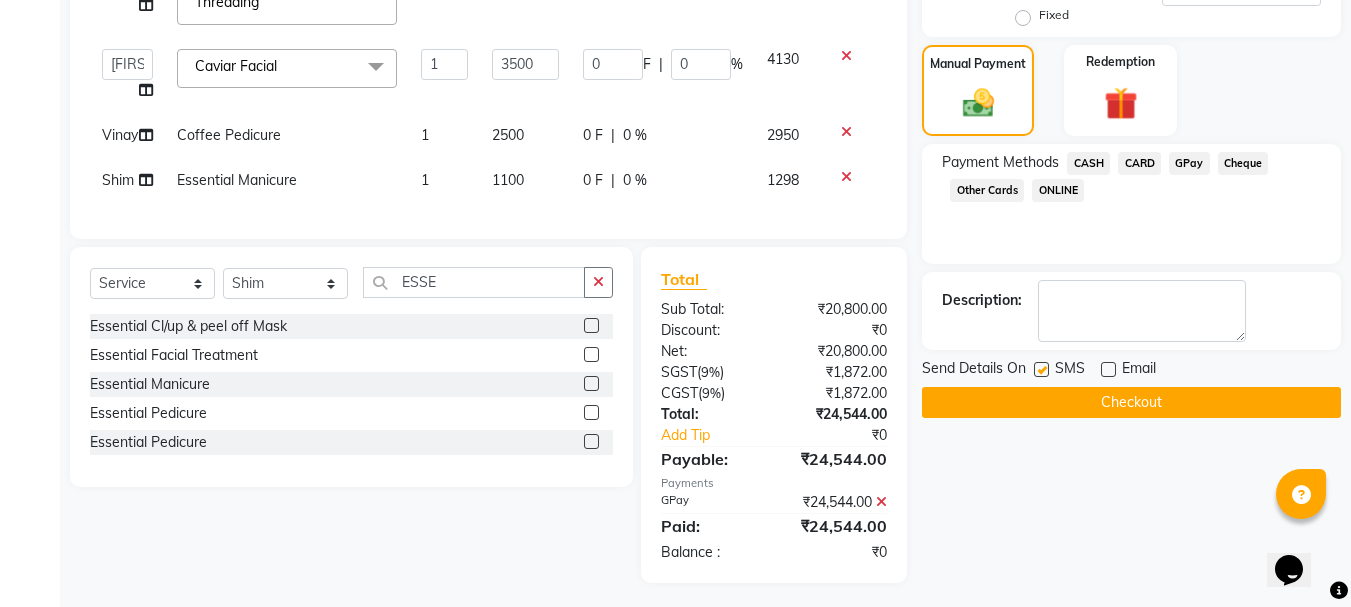 click 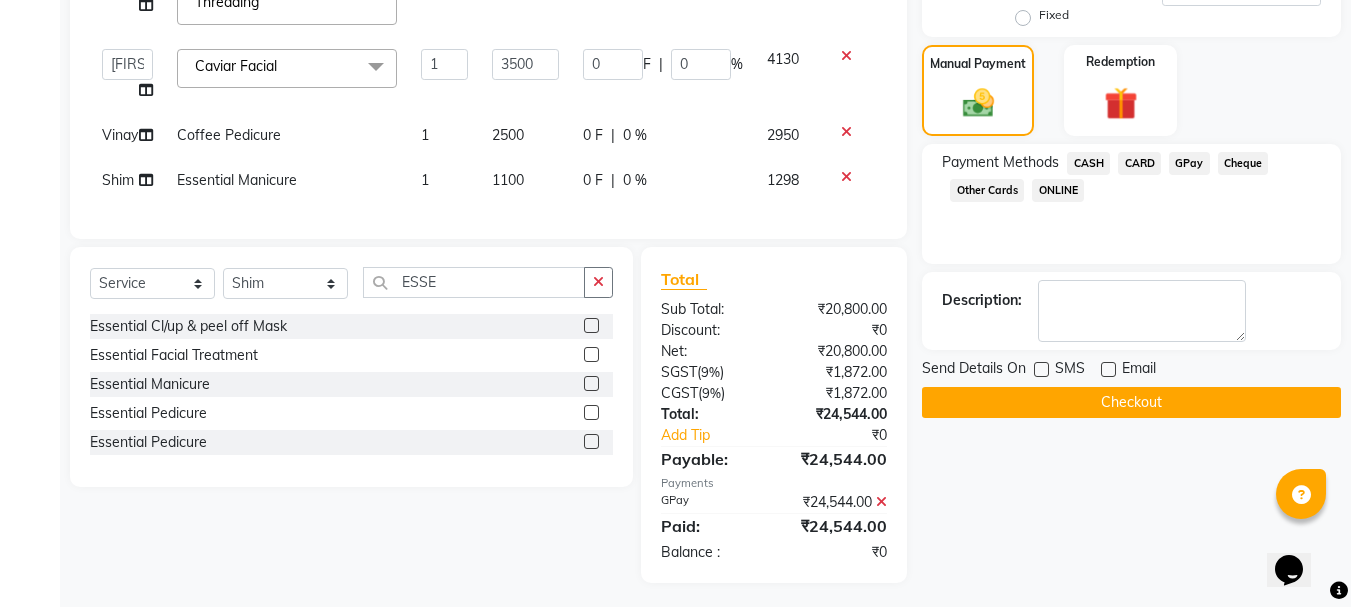click on "Checkout" 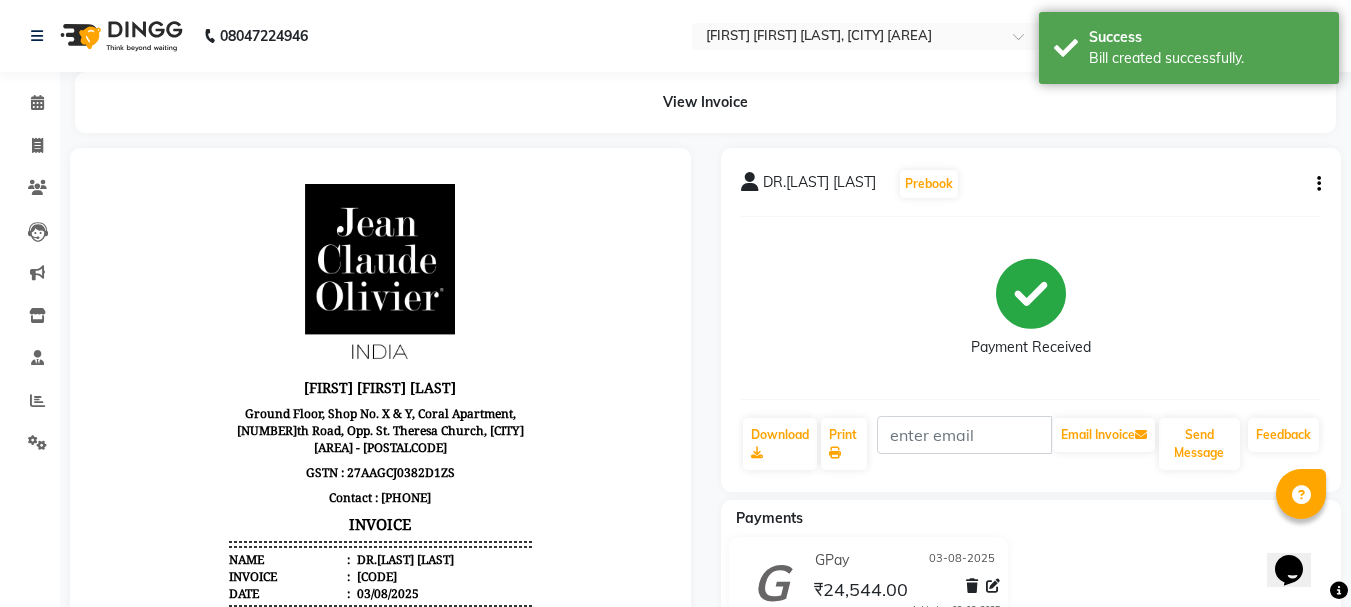 scroll, scrollTop: 0, scrollLeft: 0, axis: both 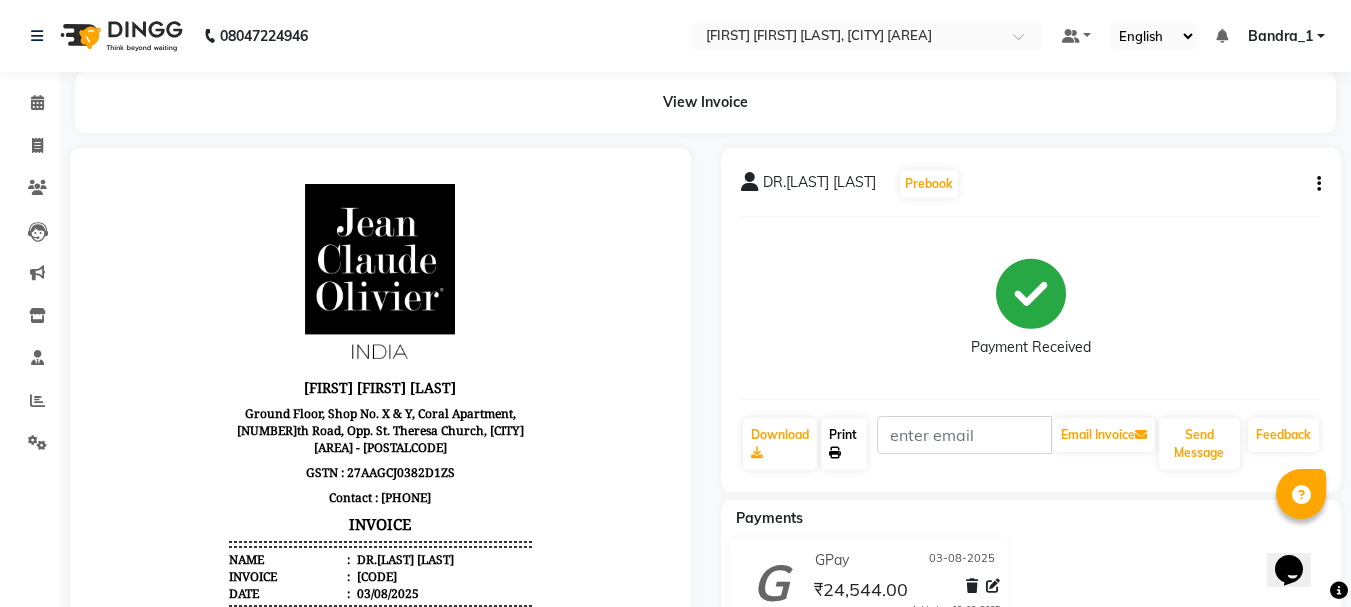 click on "Print" 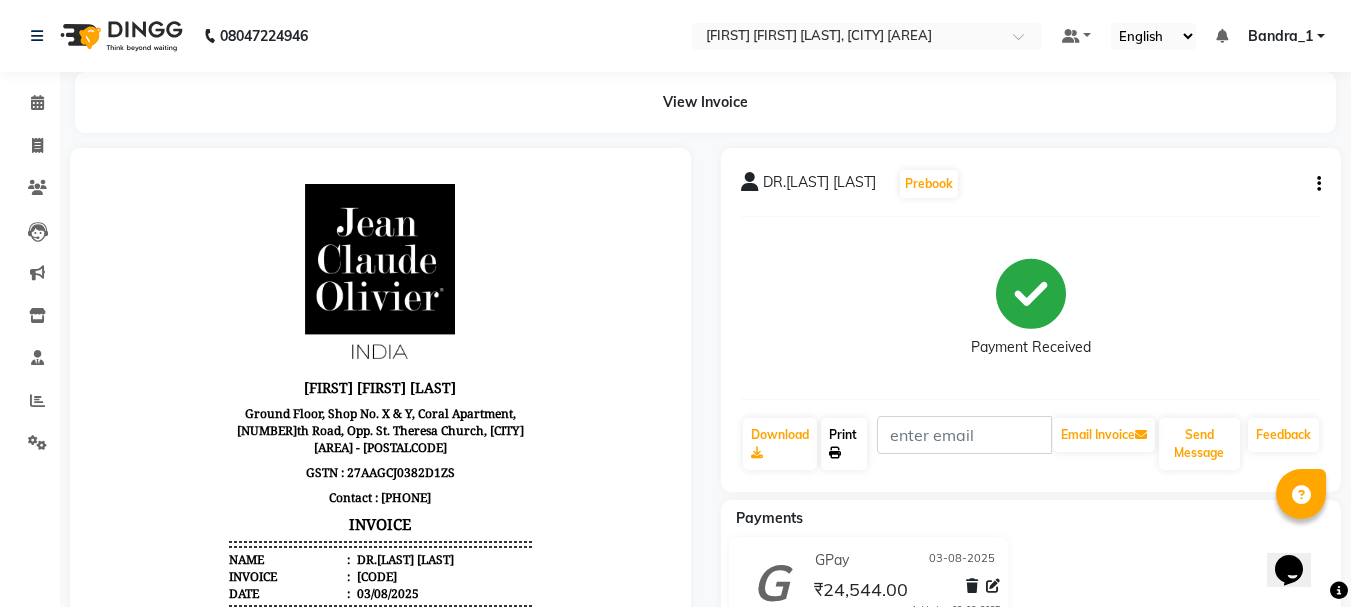 click on "Print" 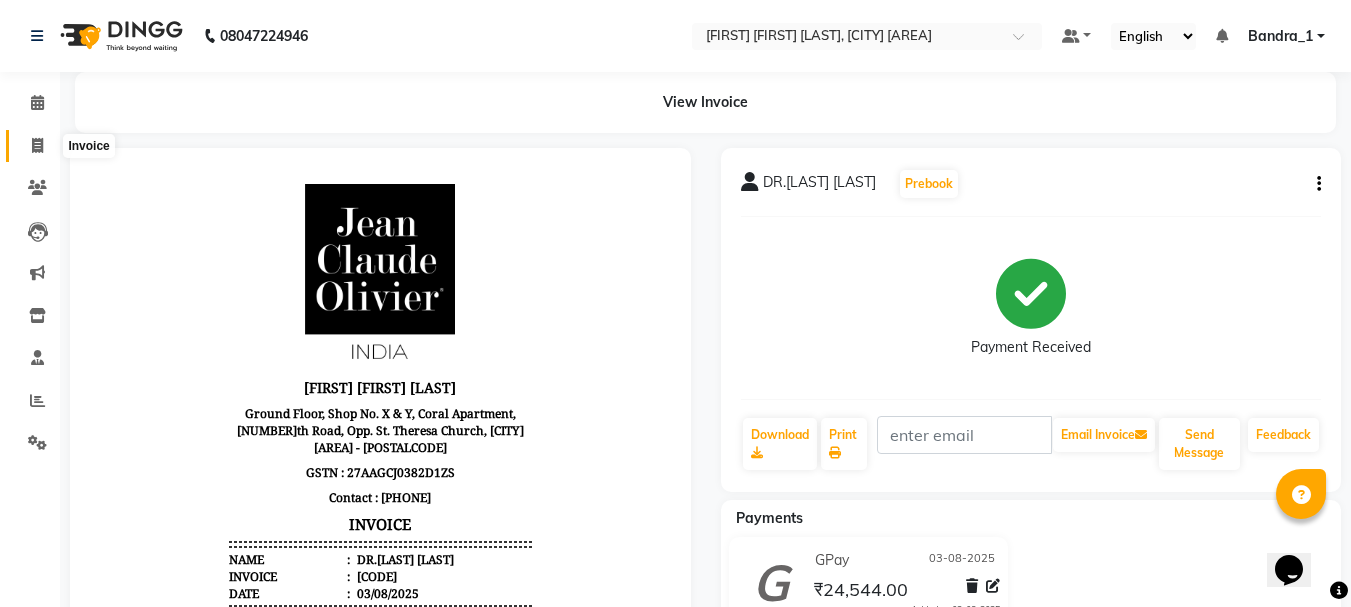 drag, startPoint x: 48, startPoint y: 152, endPoint x: 260, endPoint y: 66, distance: 228.77937 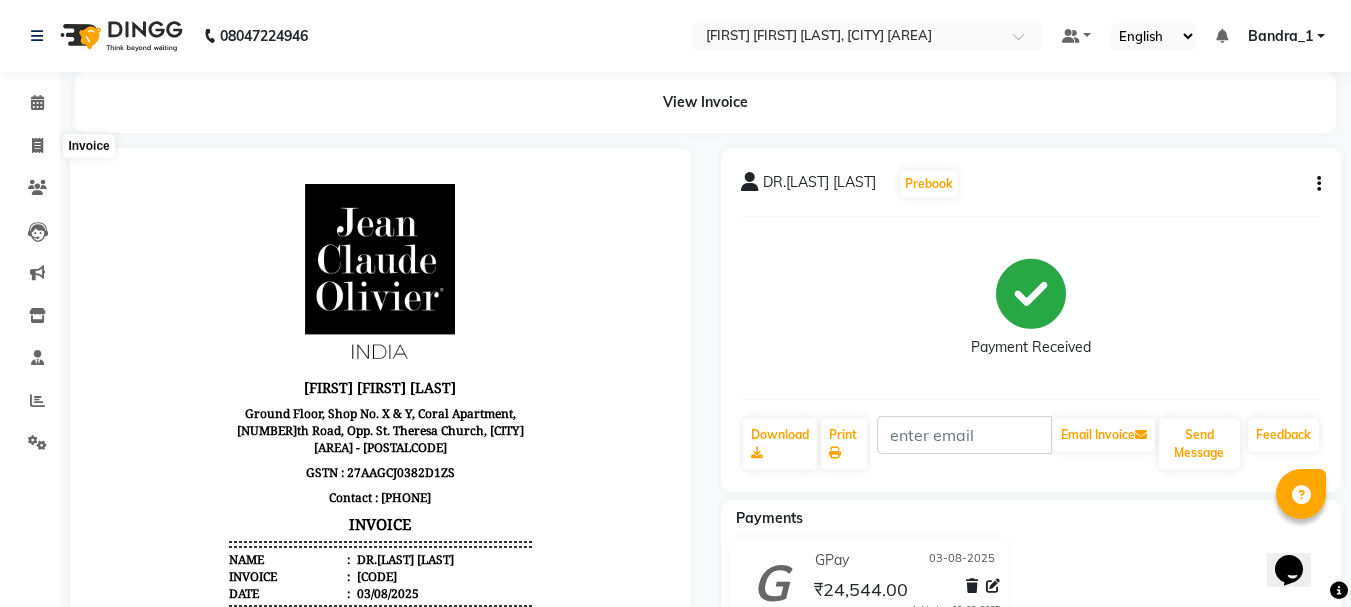 select on "service" 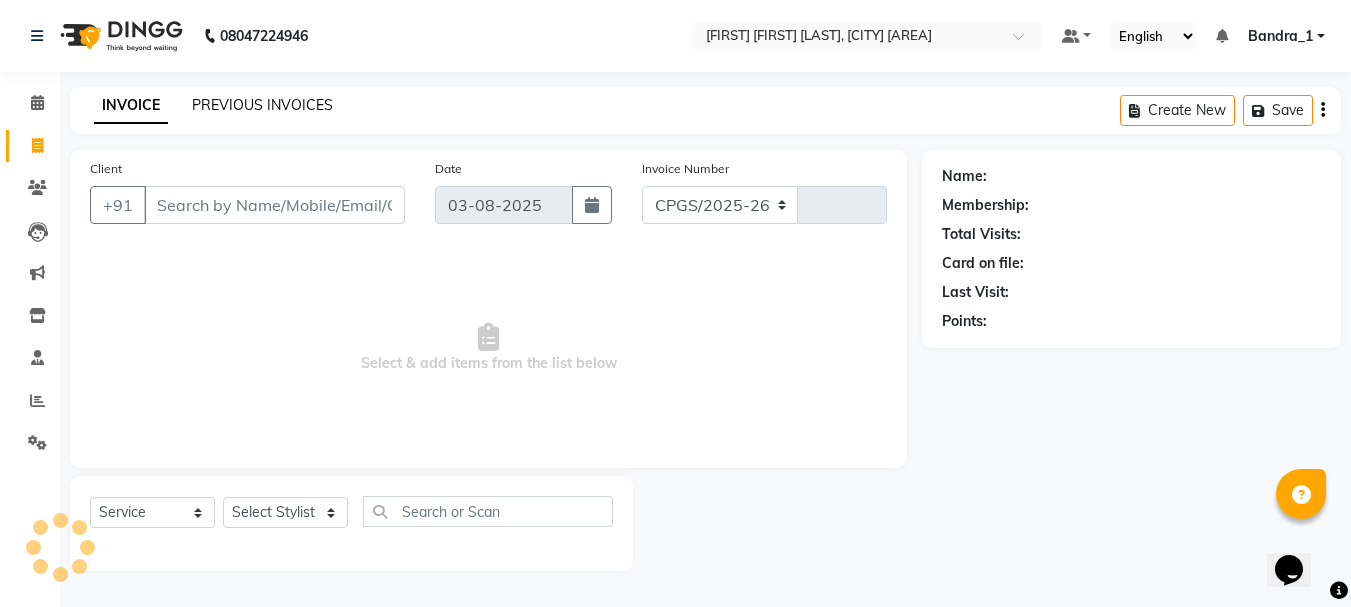 select on "7997" 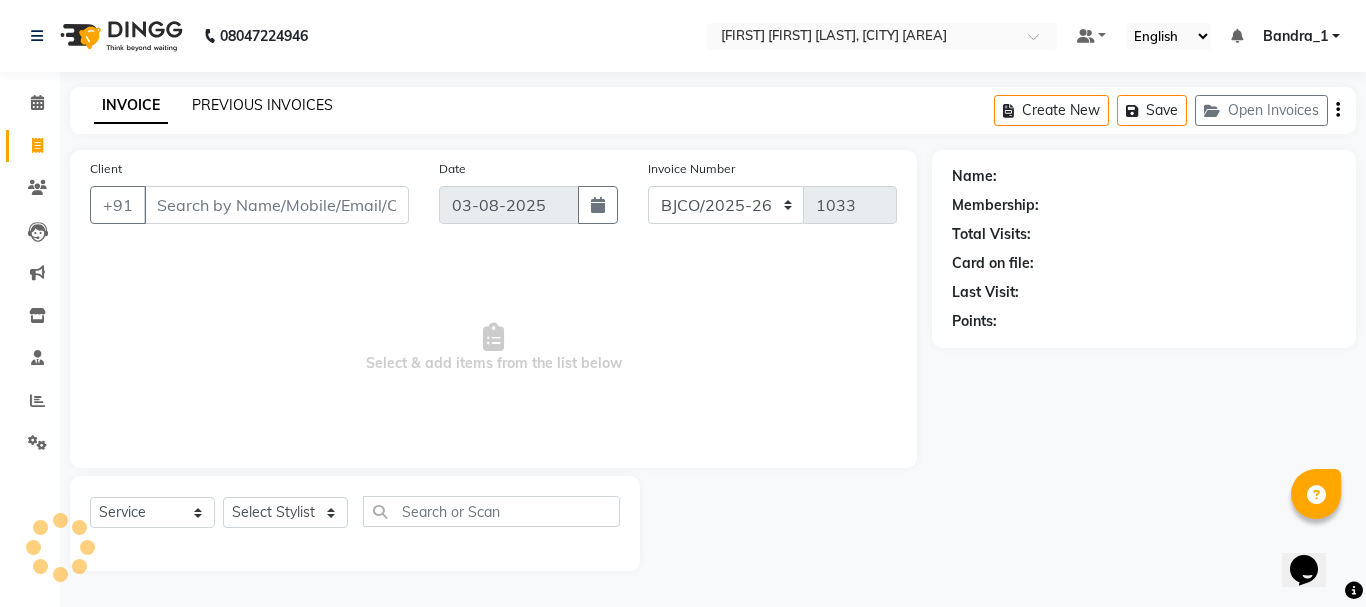 click on "PREVIOUS INVOICES" 